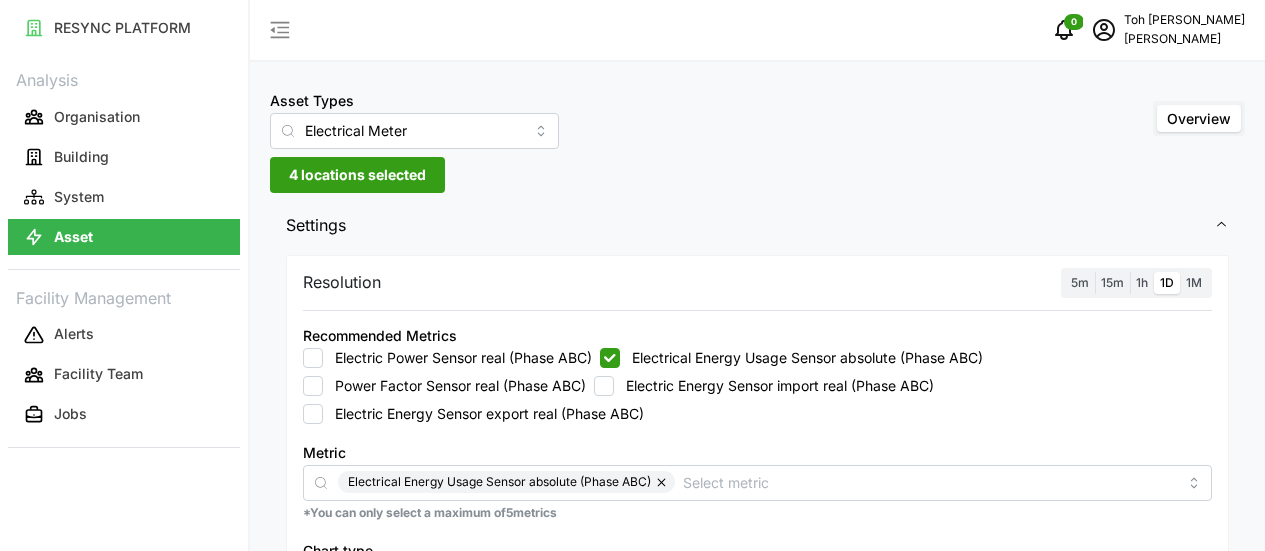 scroll, scrollTop: 197, scrollLeft: 0, axis: vertical 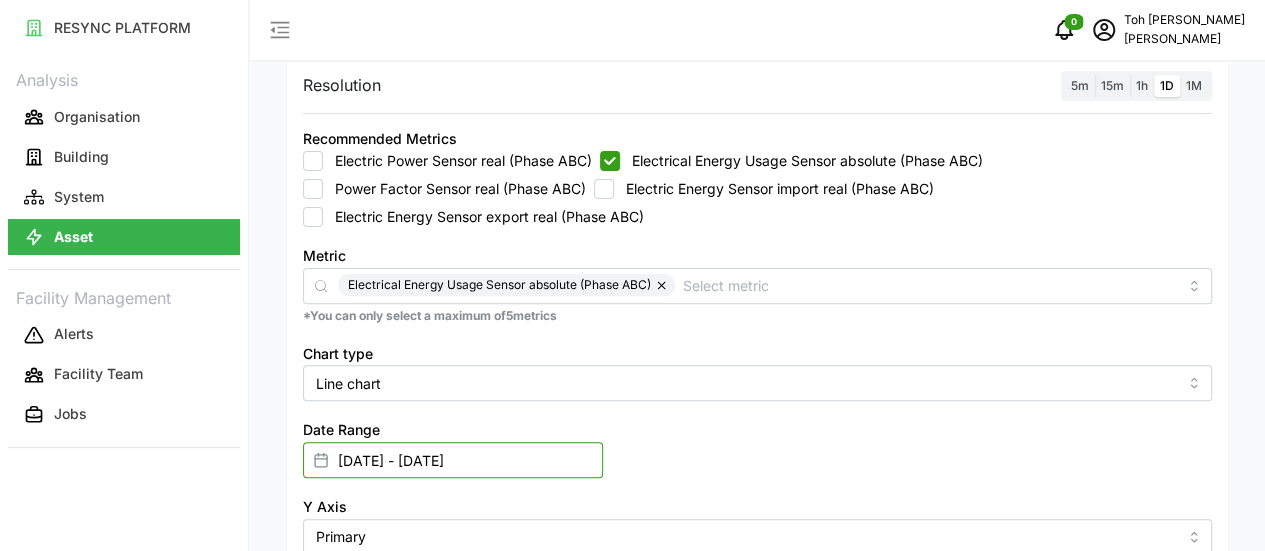 click on "[DATE] - [DATE]" at bounding box center (453, 460) 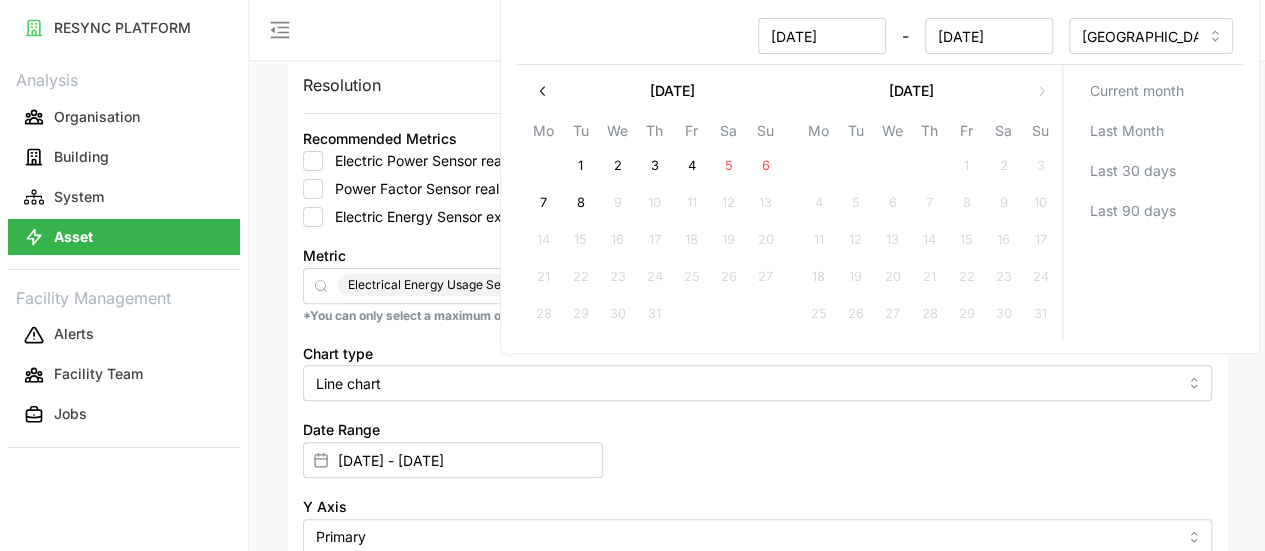 click on "0 Toh   Adrienne Chuan Lim" at bounding box center [757, 31] 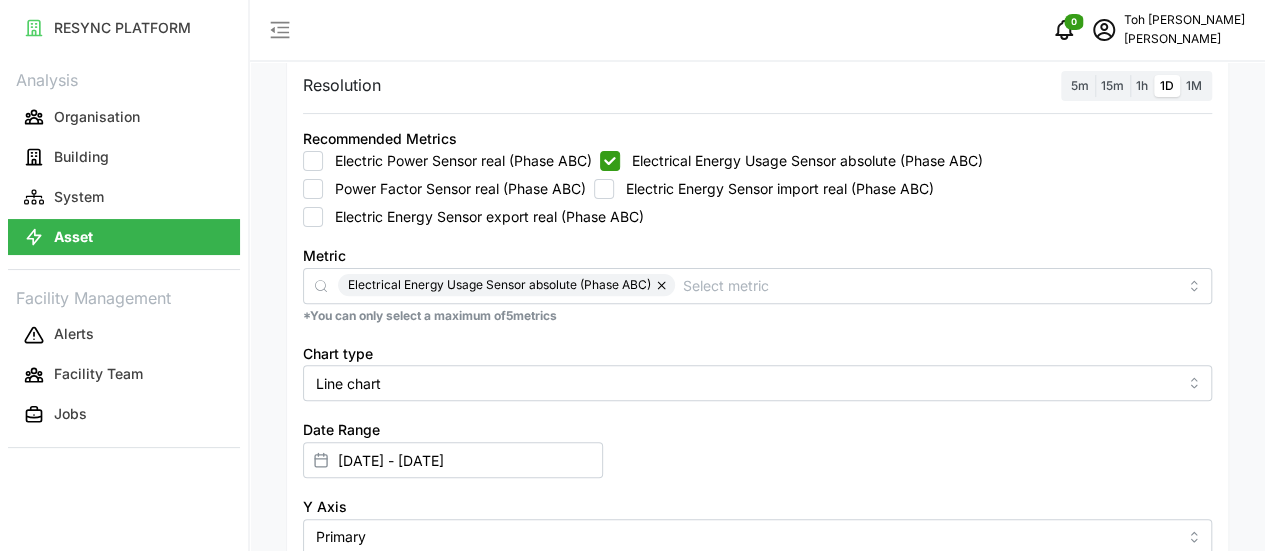 drag, startPoint x: 614, startPoint y: 155, endPoint x: 612, endPoint y: 171, distance: 16.124516 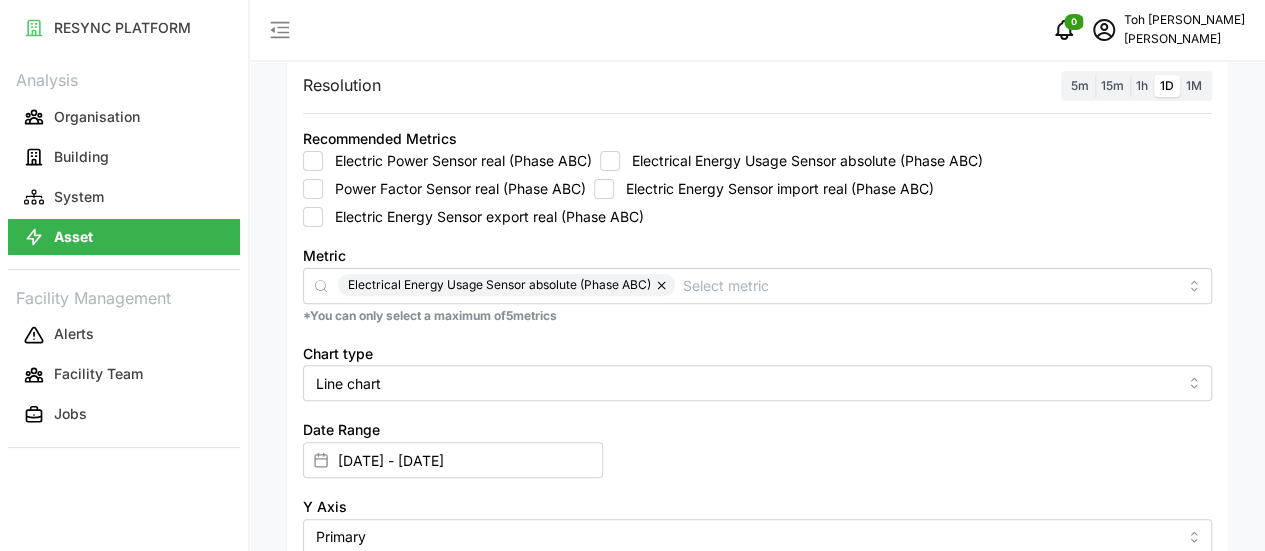 checkbox on "false" 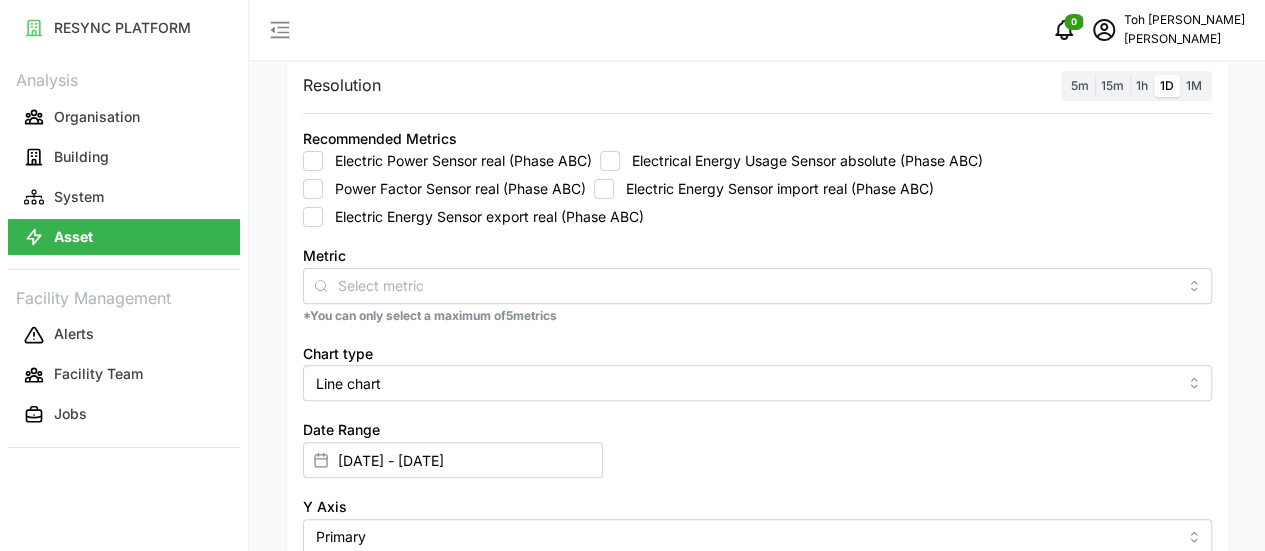 click on "Electric Energy Sensor import real (Phase ABC)" at bounding box center (604, 189) 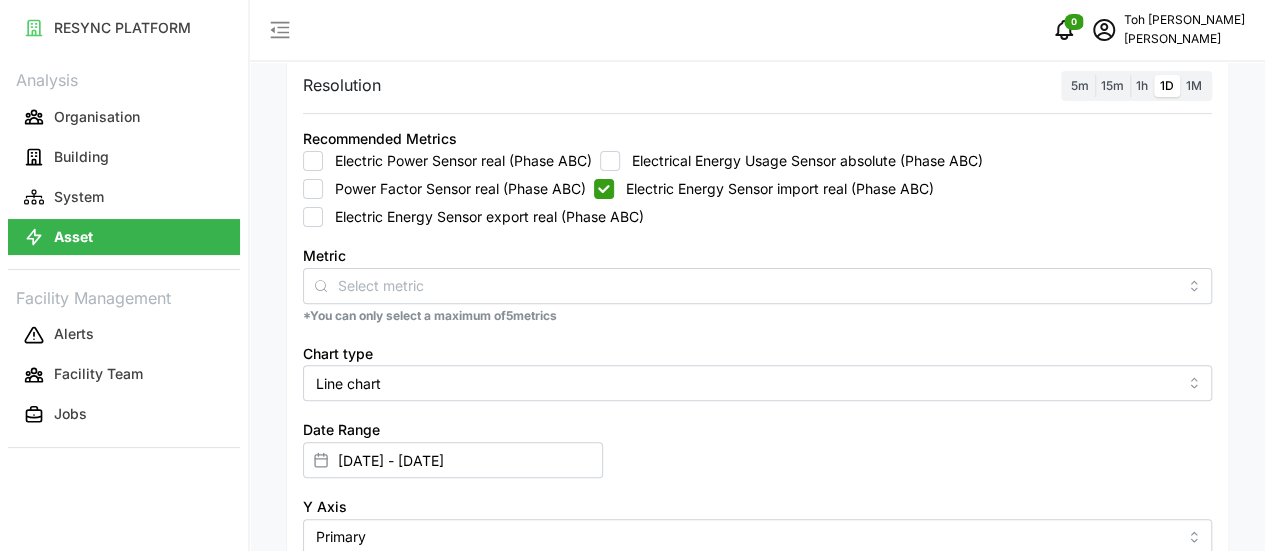 checkbox on "true" 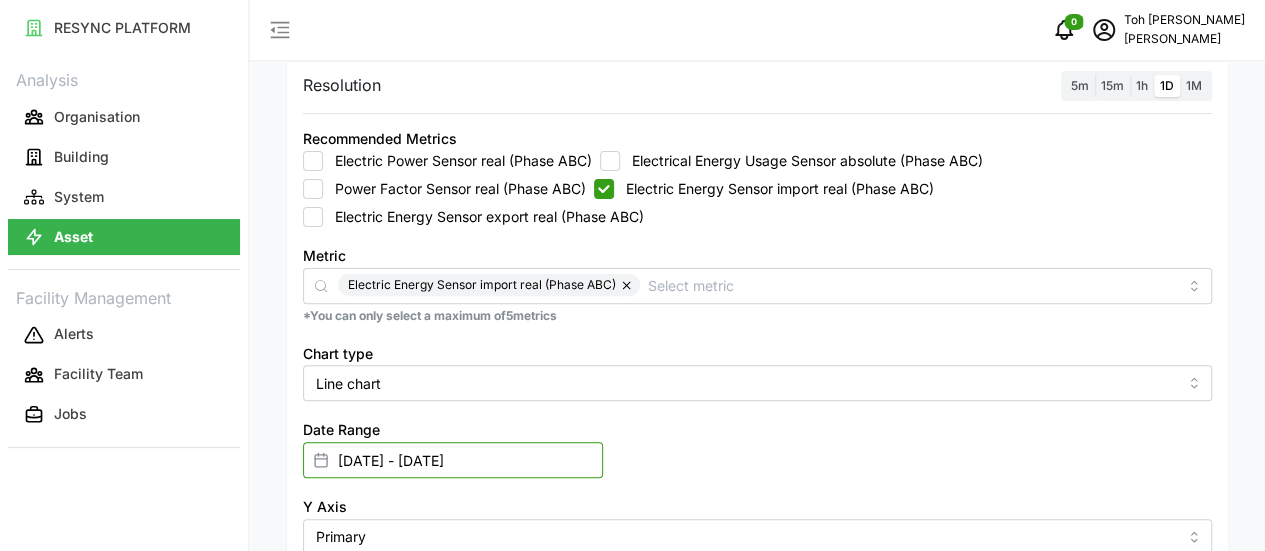 click on "[DATE] - [DATE]" at bounding box center [453, 460] 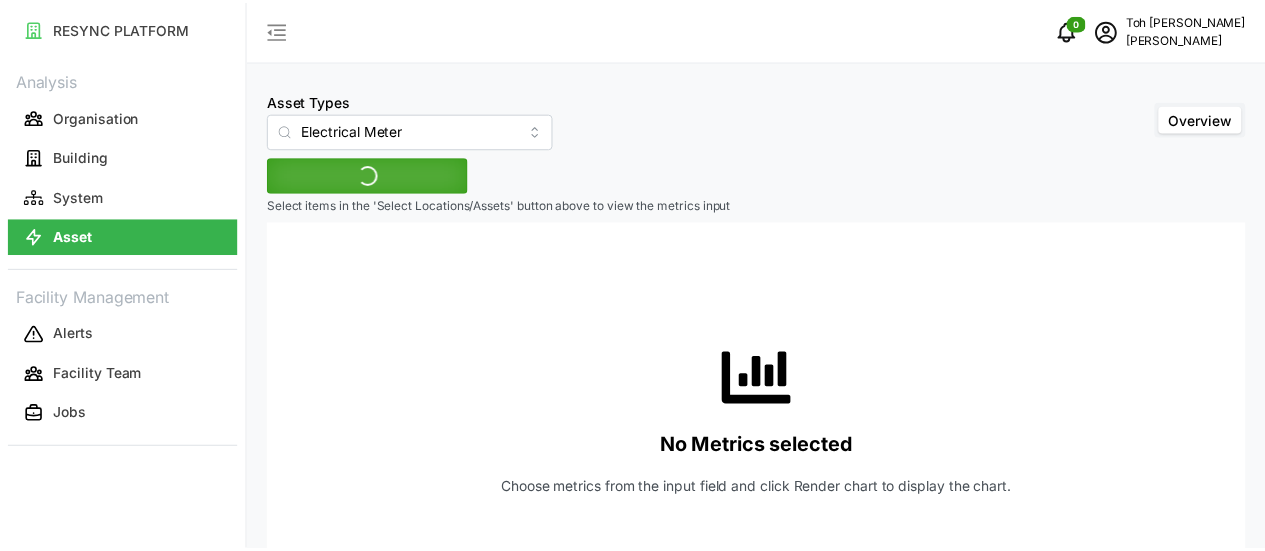 scroll, scrollTop: 0, scrollLeft: 0, axis: both 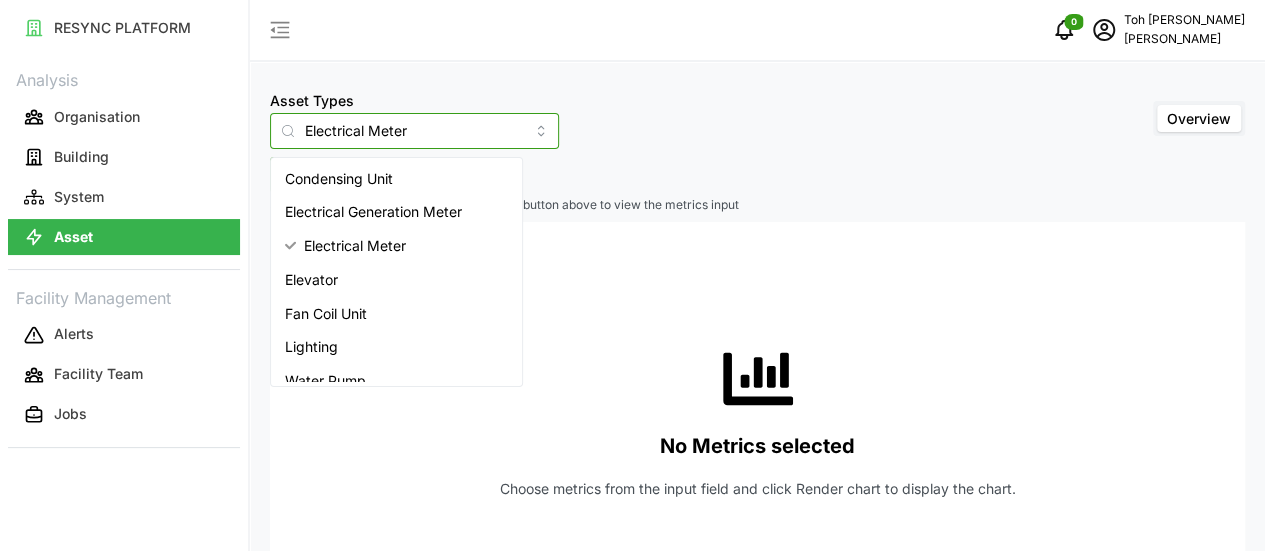 click on "Electrical Meter" at bounding box center (414, 131) 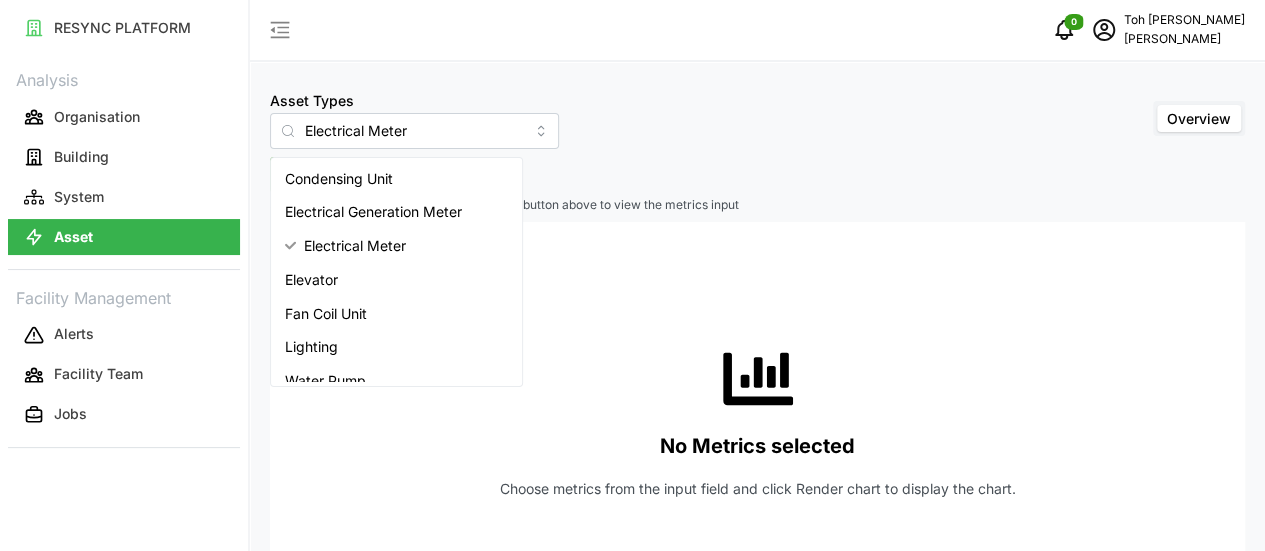click on "Asset Types Electrical Meter Overview Select Locations/Assets Select items in the 'Select Locations/Assets' button above to view the metrics input No Metrics selected Choose metrics from the input field and click Render chart to display the chart." at bounding box center [757, 321] 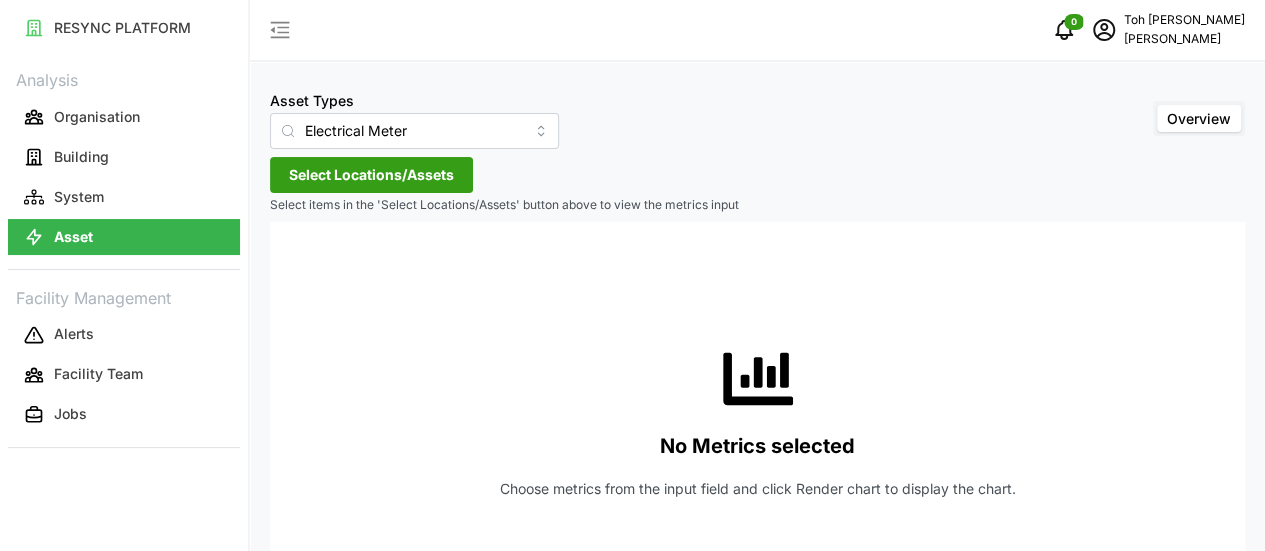 click on "Select Locations/Assets" at bounding box center (371, 175) 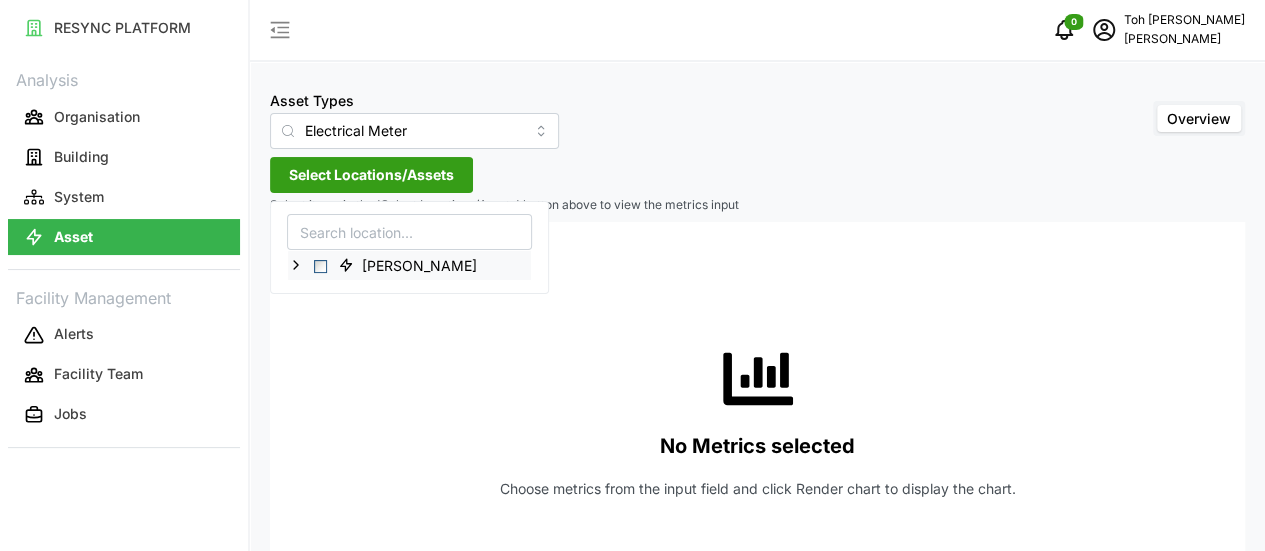 click 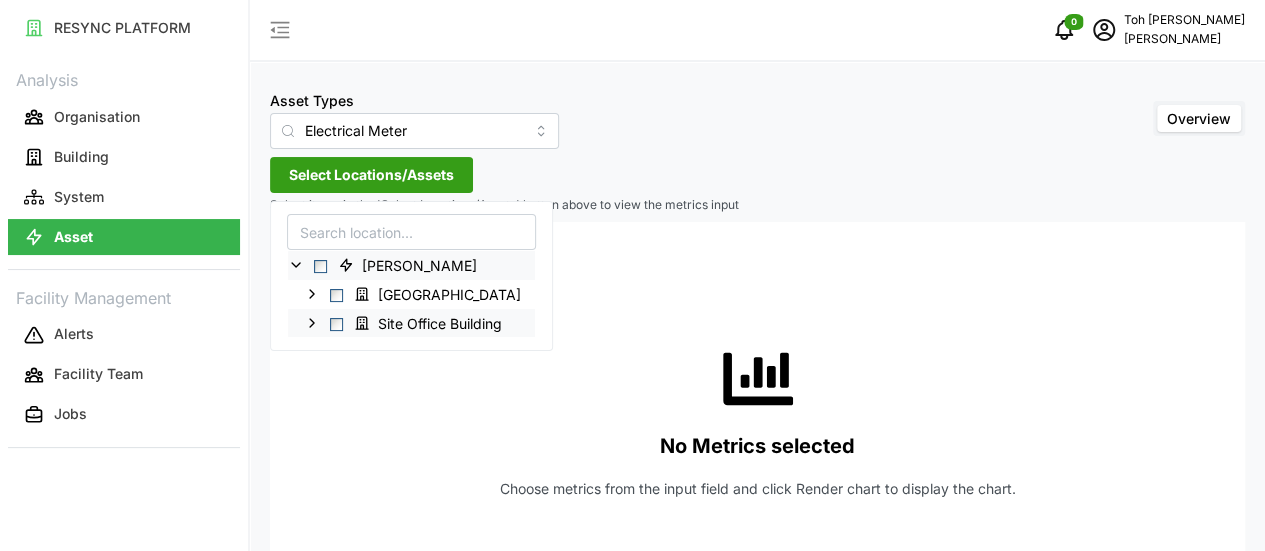 click 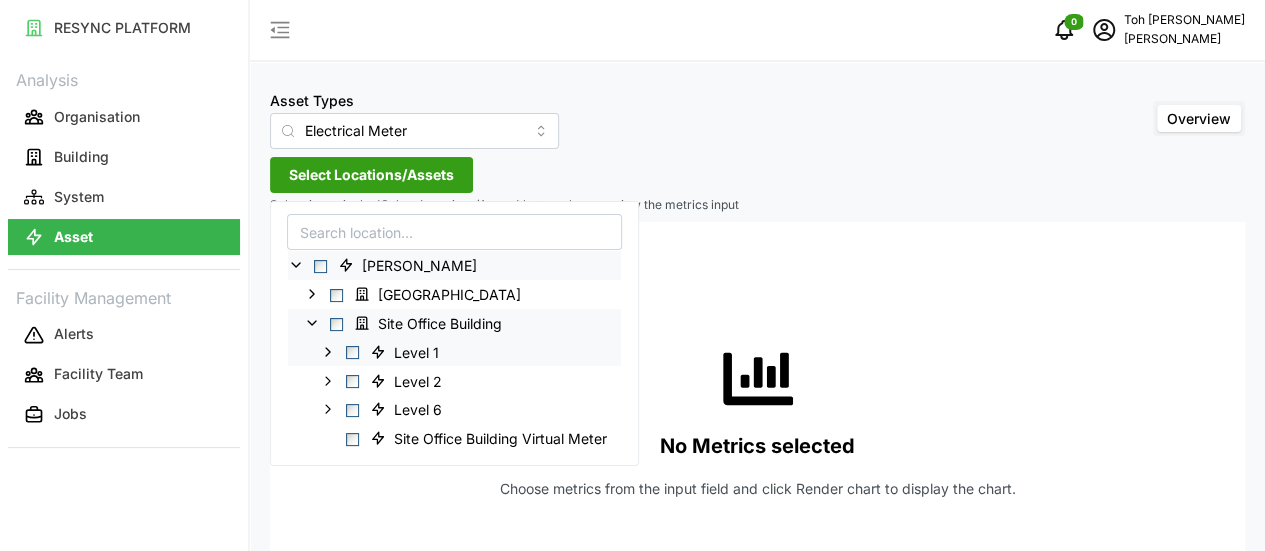 click 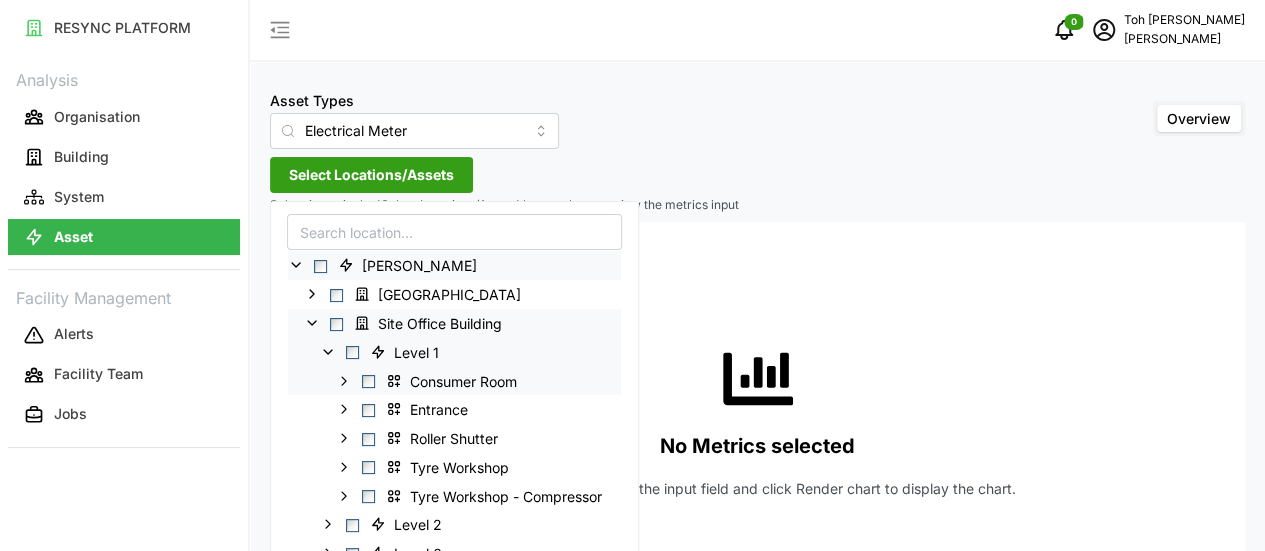 click 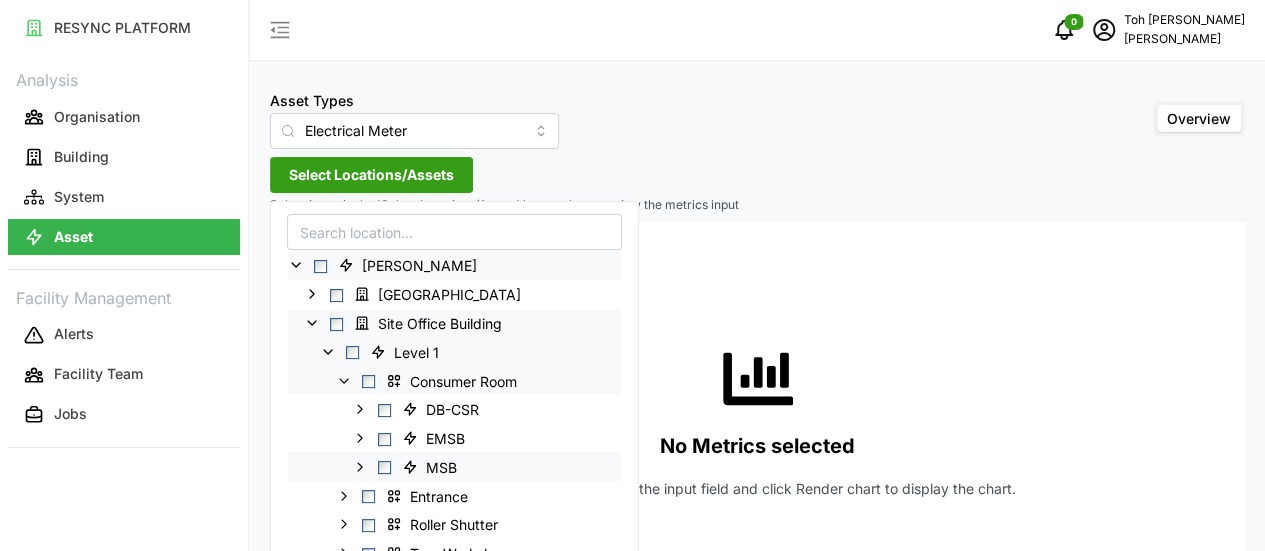 click 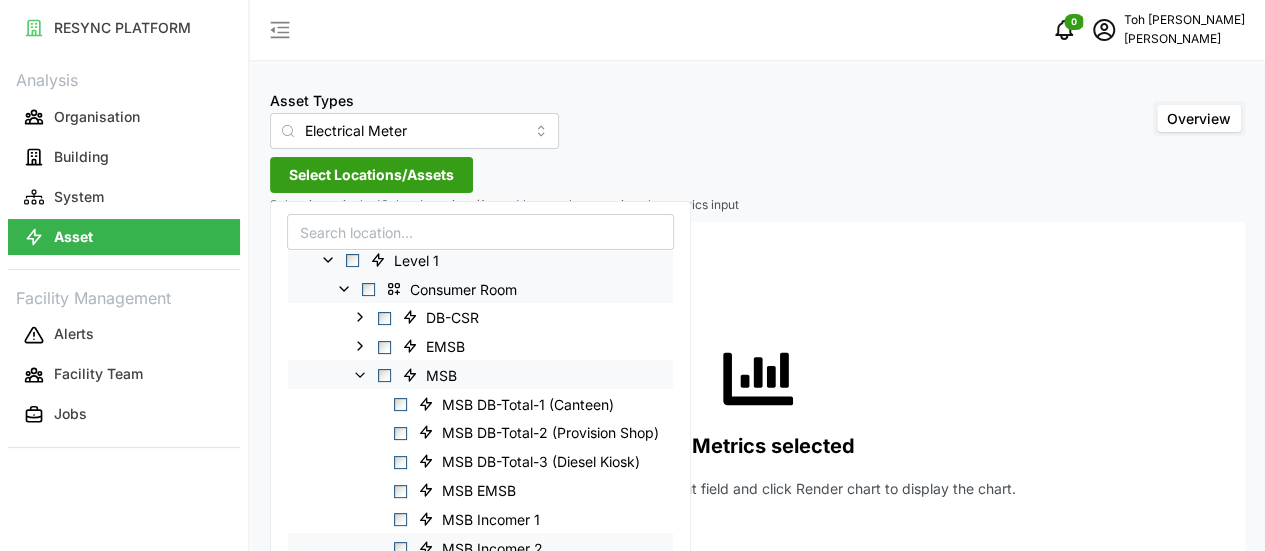 scroll, scrollTop: 200, scrollLeft: 0, axis: vertical 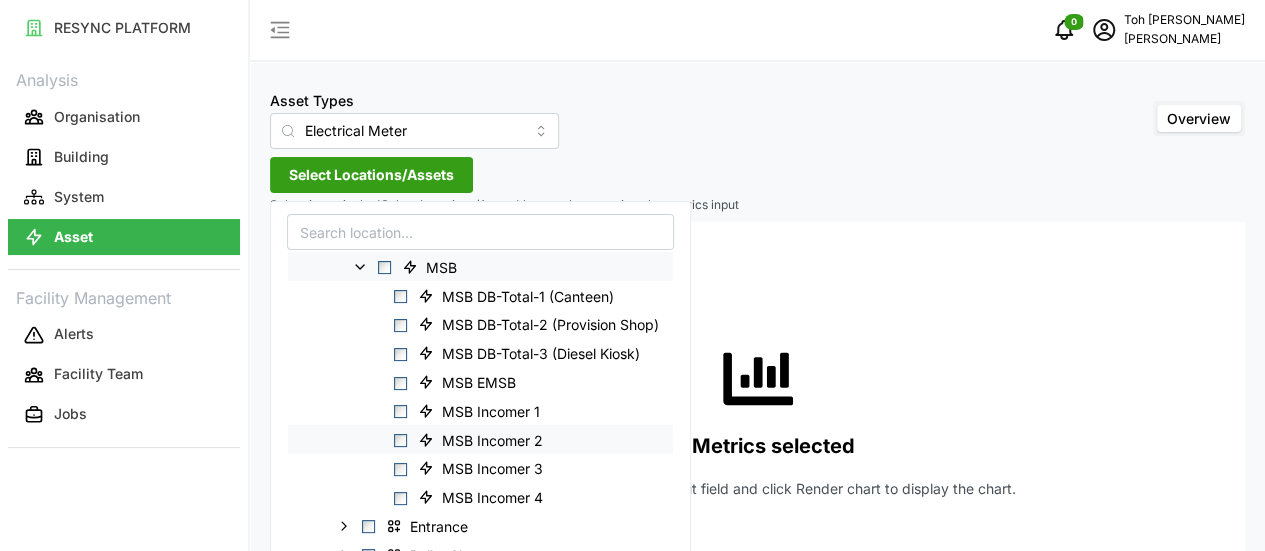 drag, startPoint x: 403, startPoint y: 412, endPoint x: 402, endPoint y: 431, distance: 19.026299 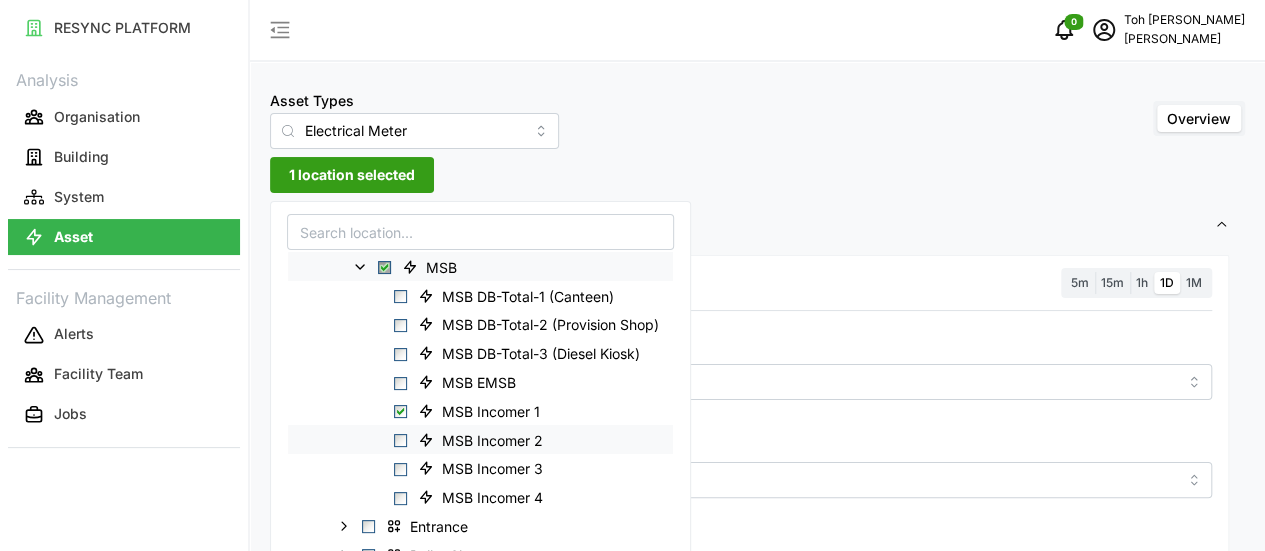 click on "MSB Incomer 2" at bounding box center [480, 439] 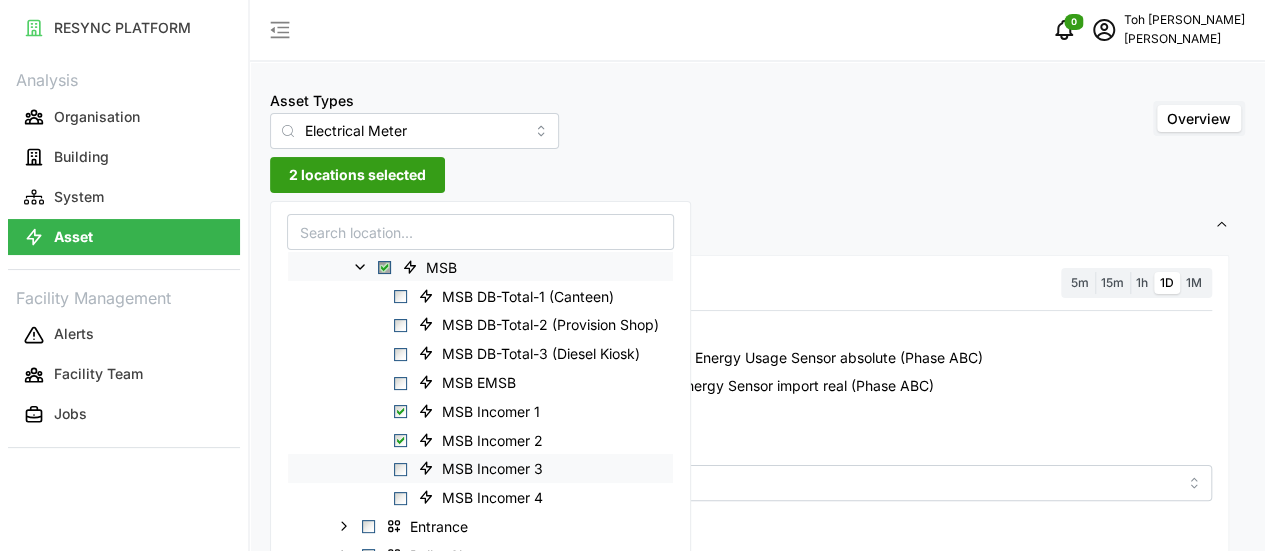 click at bounding box center [400, 469] 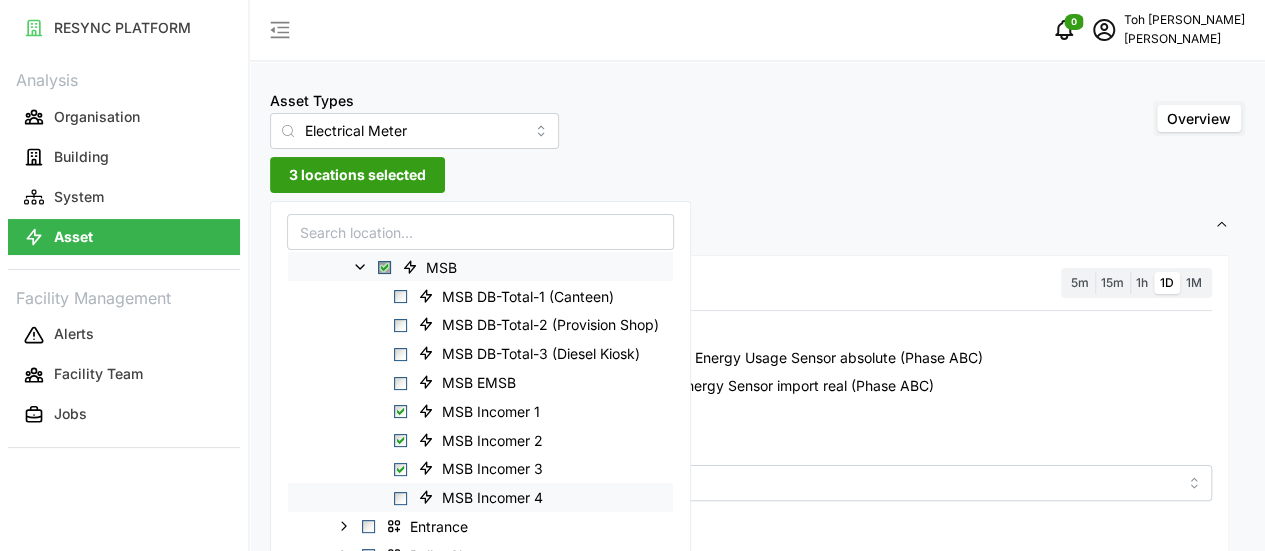 click at bounding box center (400, 497) 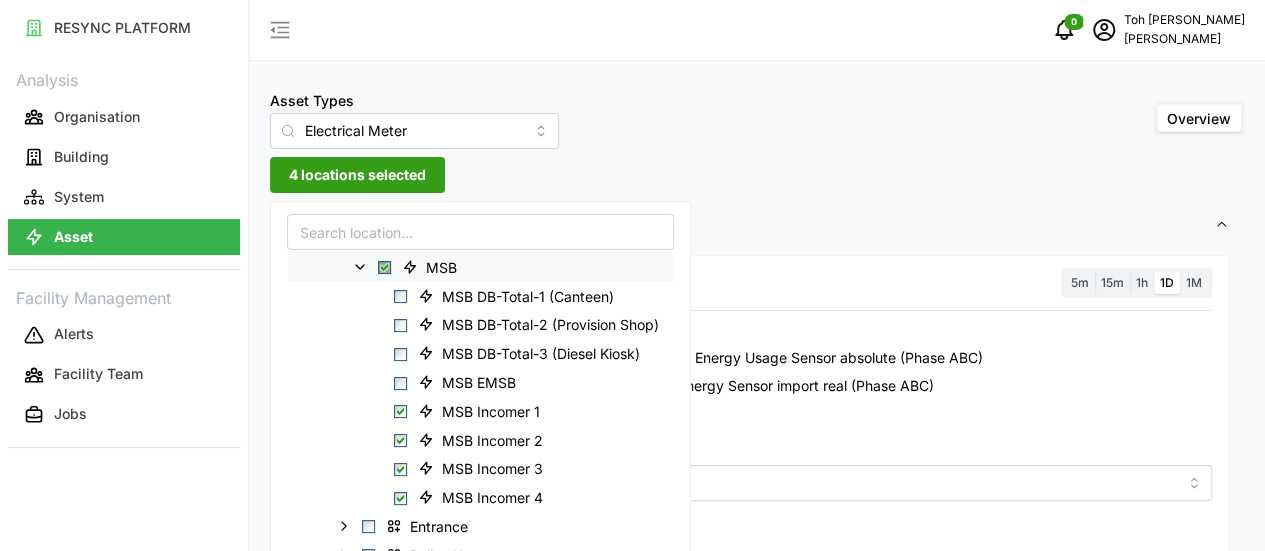 click on "Asset Types Electrical Meter Overview 4 locations selected Settings Resolution 5m 15m 1h 1D 1M Recommended Metrics Electric Power Sensor real (Phase ABC) Electrical Energy Usage Sensor absolute (Phase ABC) Power Factor Sensor real (Phase ABC) Electric Energy Sensor import real (Phase ABC) Electric Energy Sensor export real (Phase ABC) Metric *You can only select a maximum of  5  metrics Chart type Line chart Date Range [DATE] - [DATE] Y Axis Primary X Axis Primary Add secondary query Render chart No Metrics selected Choose metrics from the input field and click Render chart to display the chart." at bounding box center [757, 882] 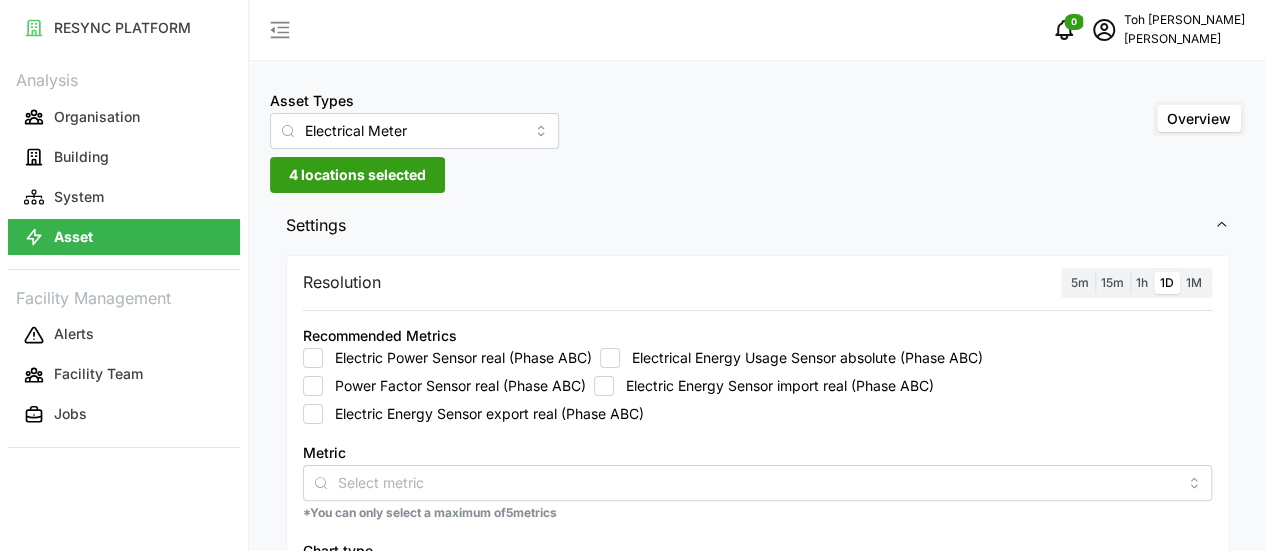 click on "Electric Energy Sensor import real (Phase ABC)" at bounding box center [764, 386] 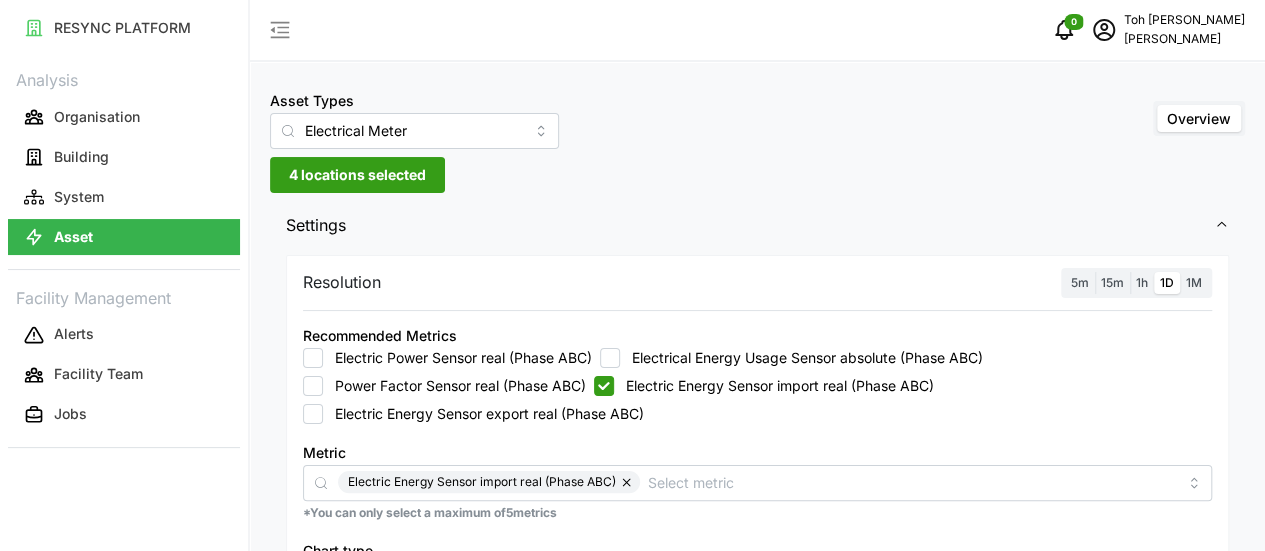 click on "Electric Energy Sensor import real (Phase ABC)" at bounding box center (604, 386) 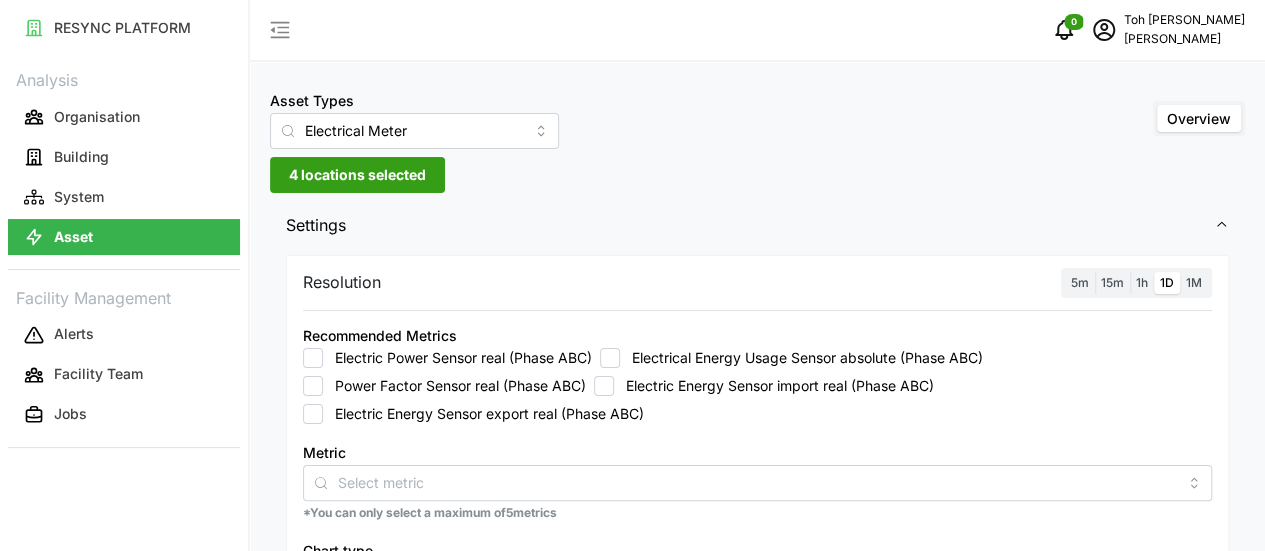 click on "Electric Energy Sensor import real (Phase ABC)" at bounding box center [604, 386] 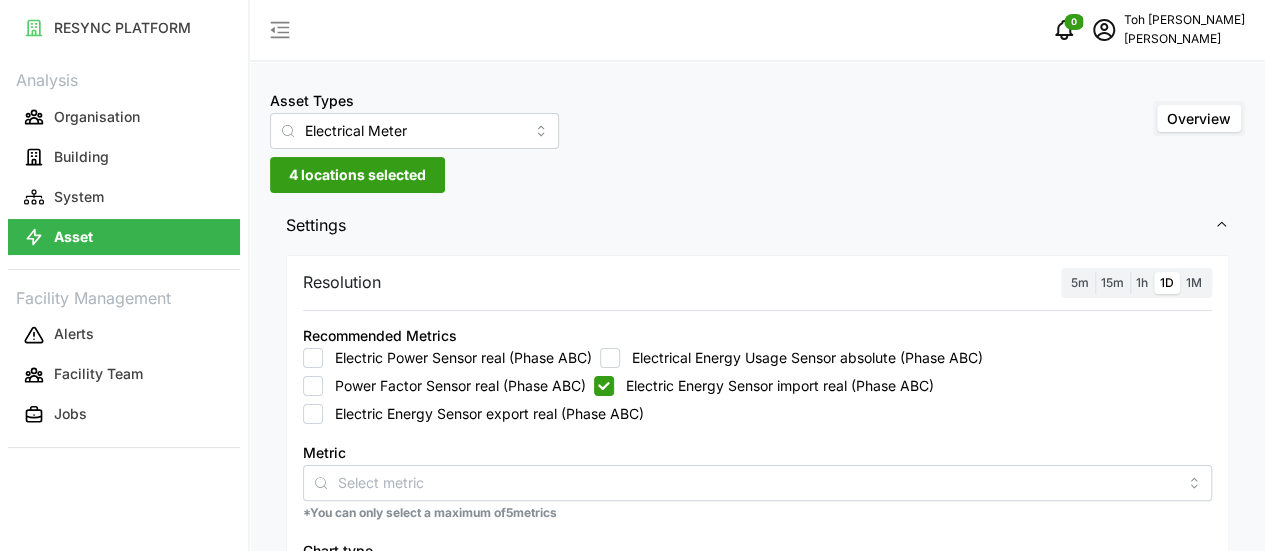 checkbox on "true" 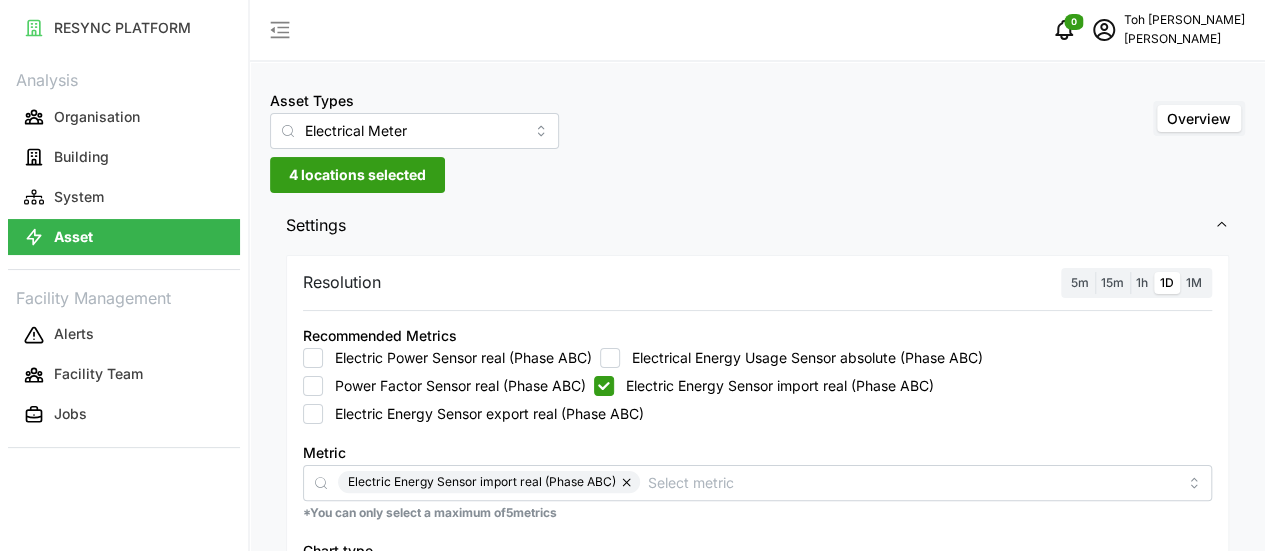 scroll, scrollTop: 300, scrollLeft: 0, axis: vertical 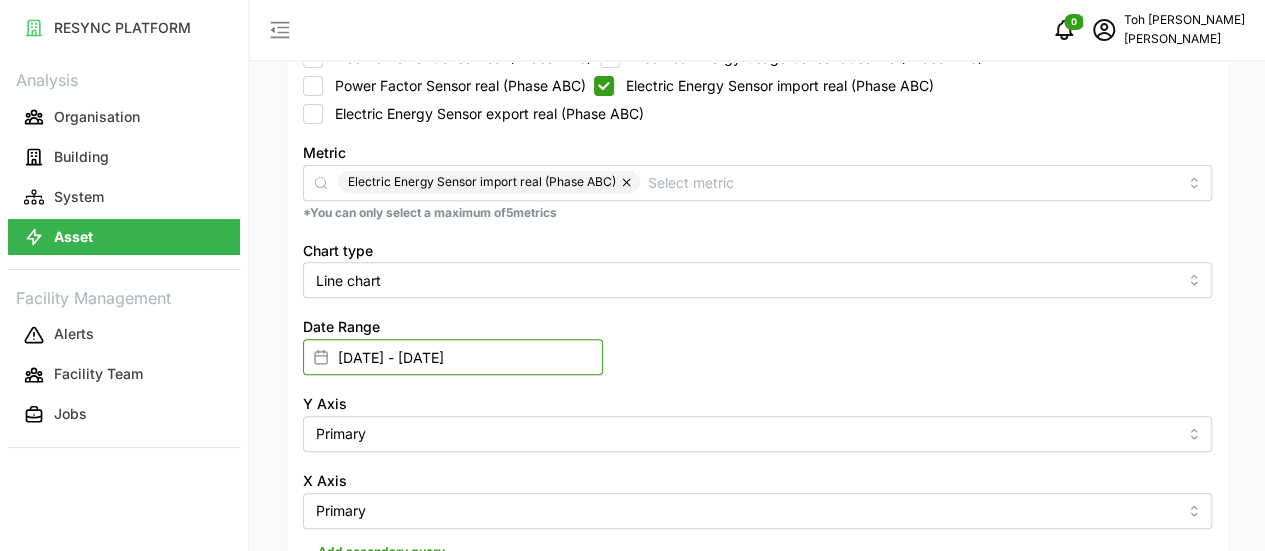 click on "[DATE] - [DATE]" at bounding box center [453, 357] 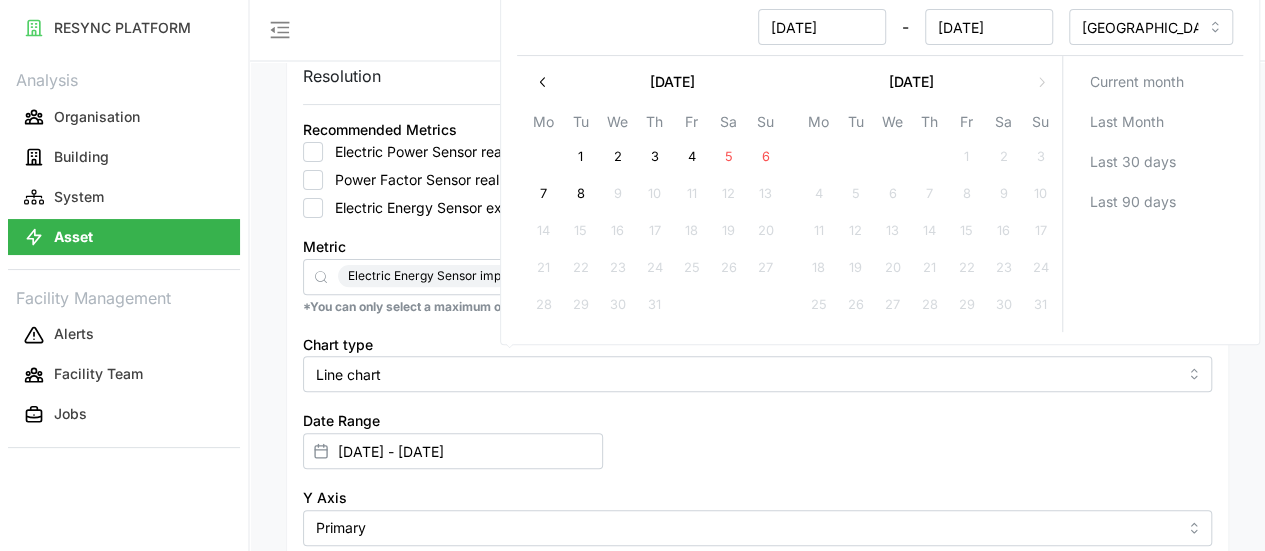 scroll, scrollTop: 200, scrollLeft: 0, axis: vertical 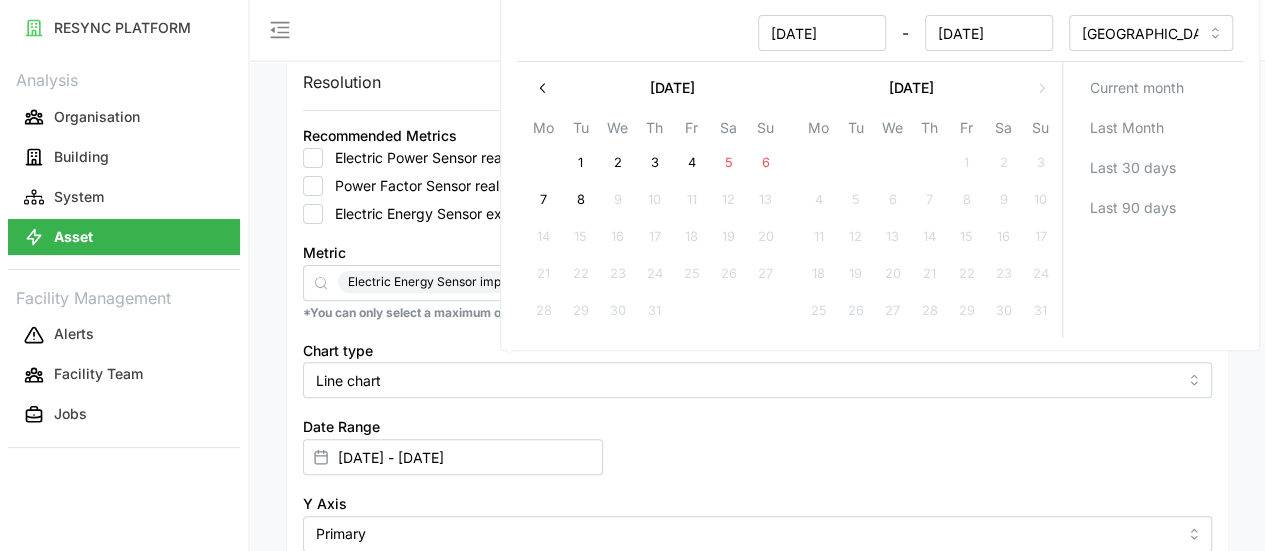 click 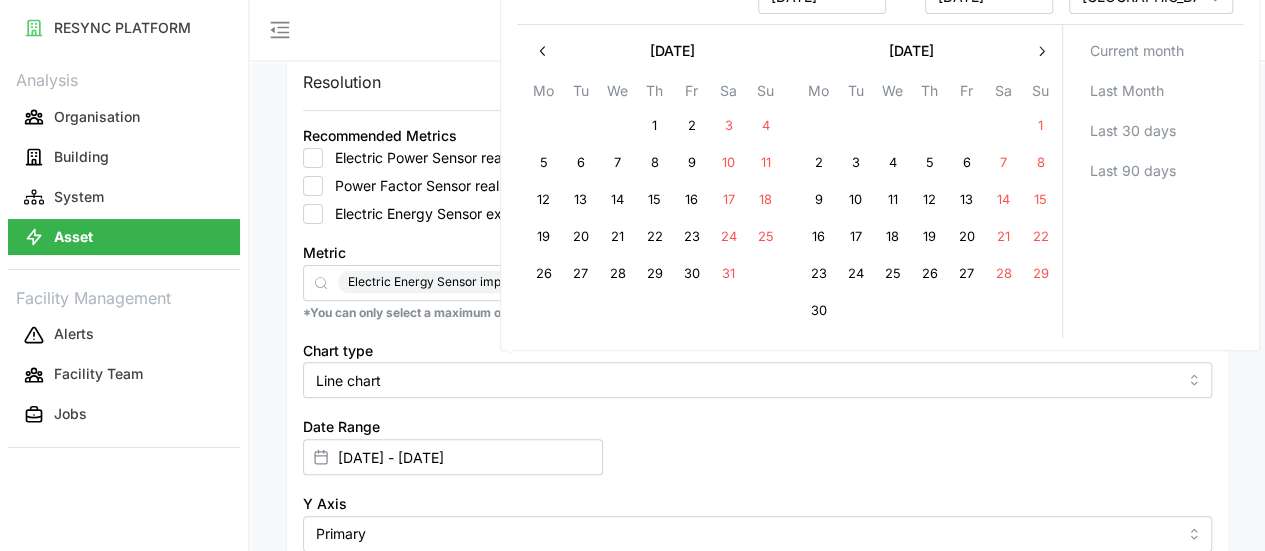 click 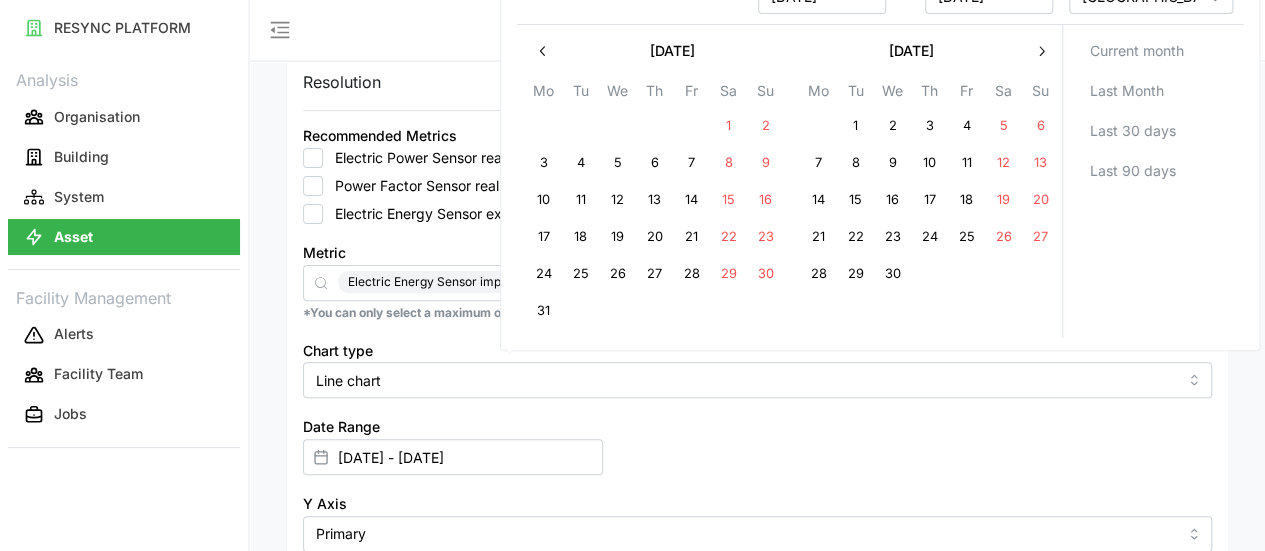click on "14" at bounding box center [818, 201] 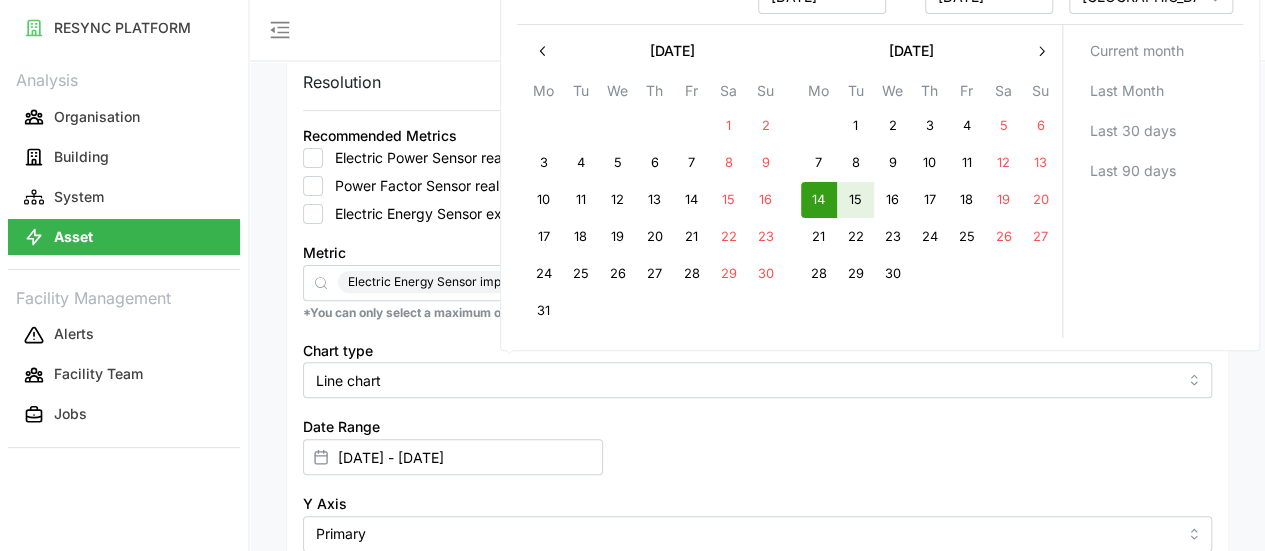 click on "15" at bounding box center (855, 201) 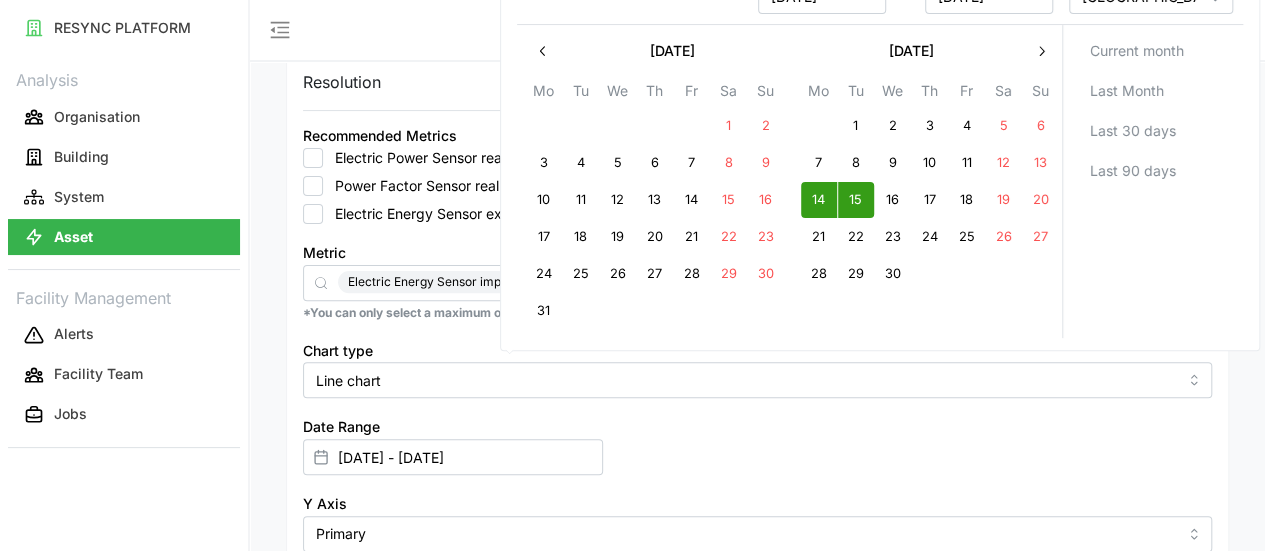 click on "15" at bounding box center (855, 201) 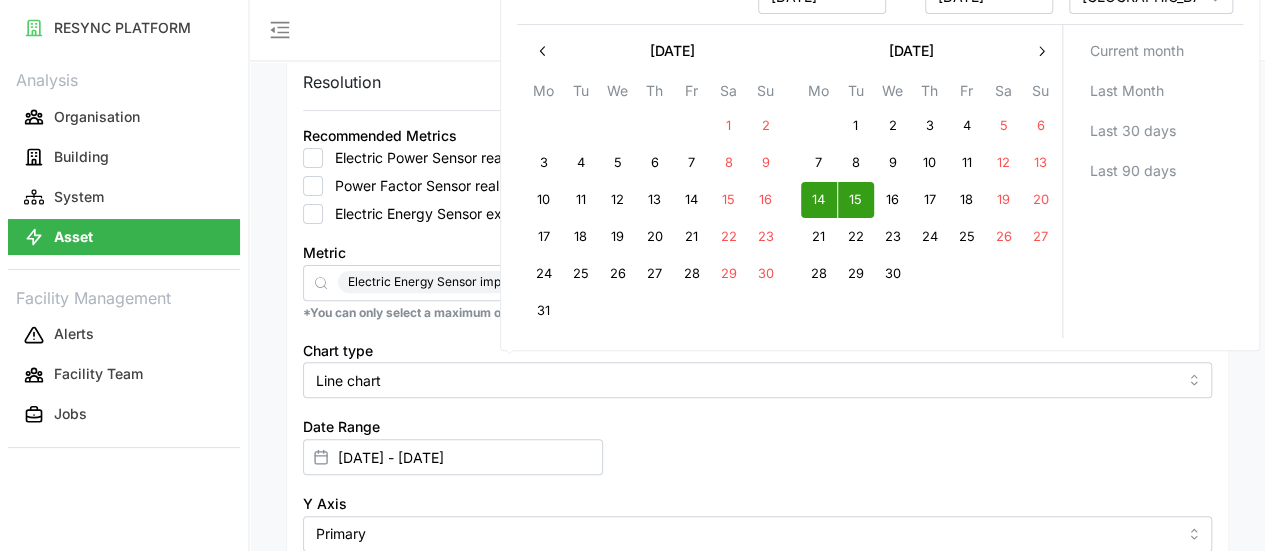type on "[DATE] - [DATE]" 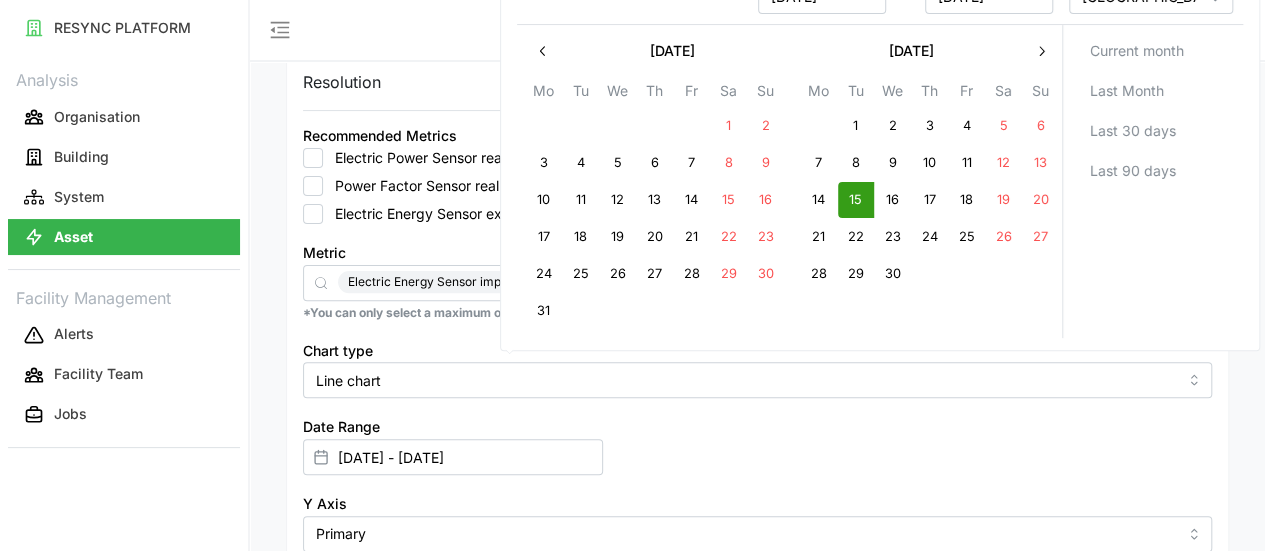 click 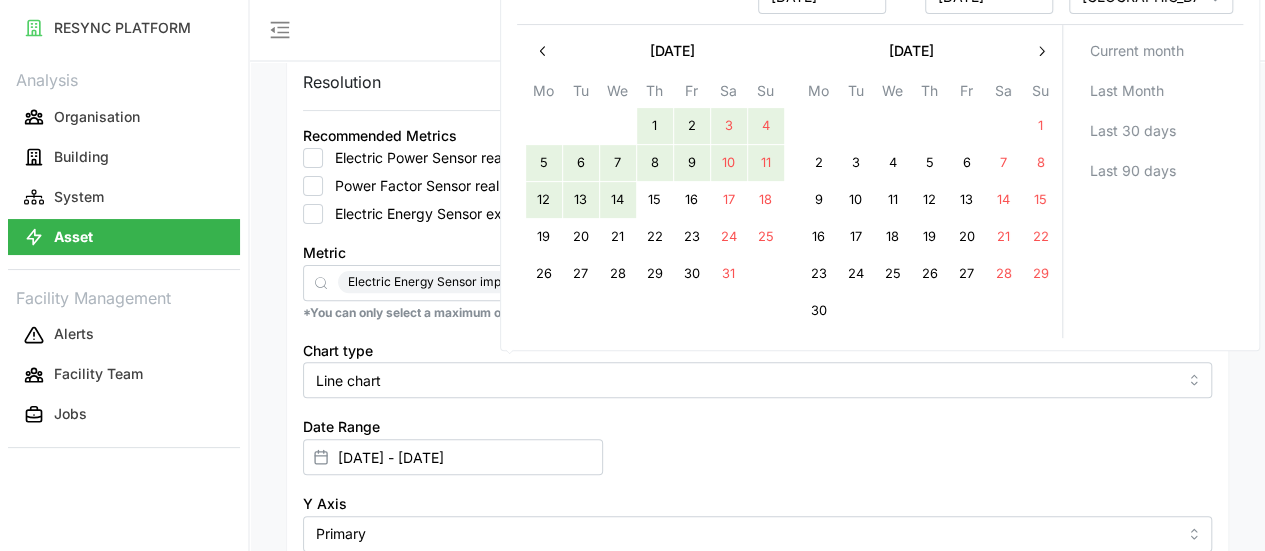 click on "14" at bounding box center (617, 201) 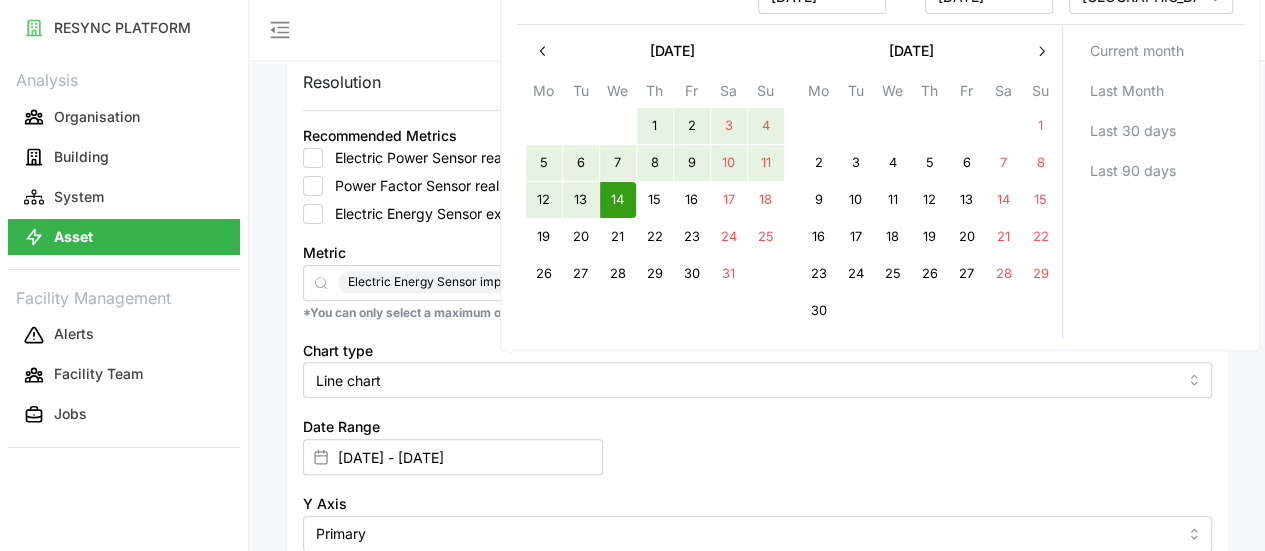 click on "Date Range [DATE] - [DATE]" at bounding box center (757, 444) 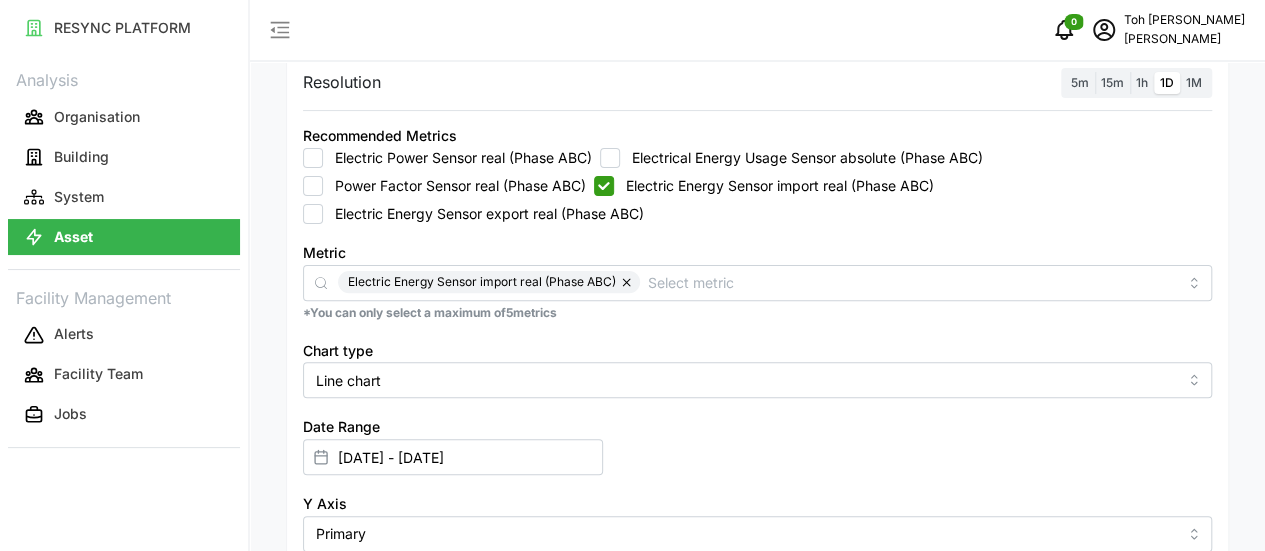 click on "Render chart" at bounding box center (366, 693) 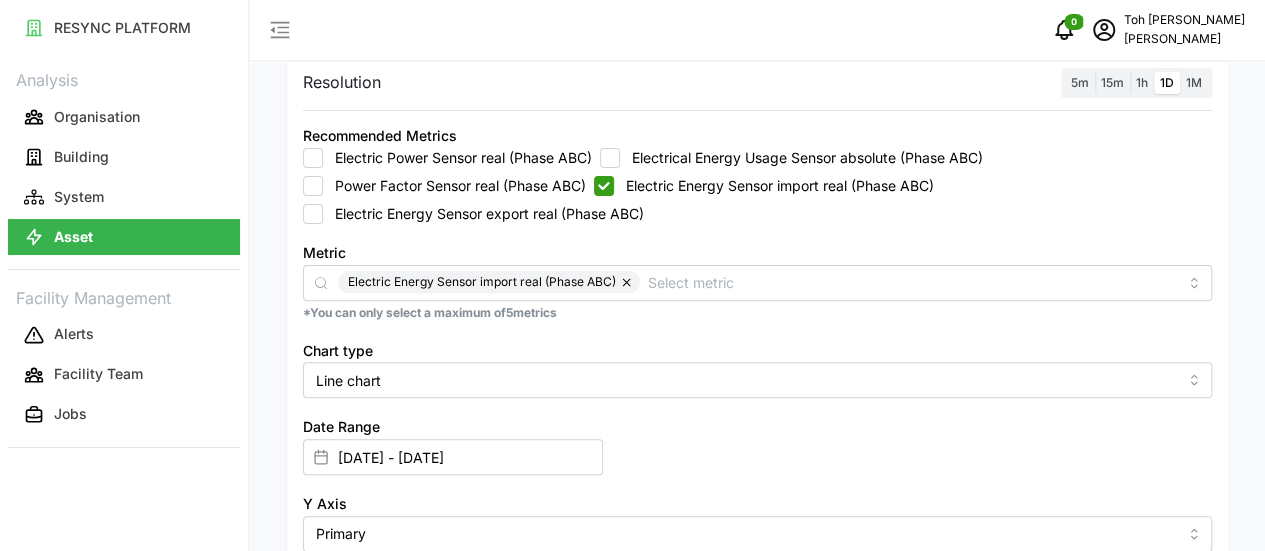 scroll, scrollTop: 697, scrollLeft: 0, axis: vertical 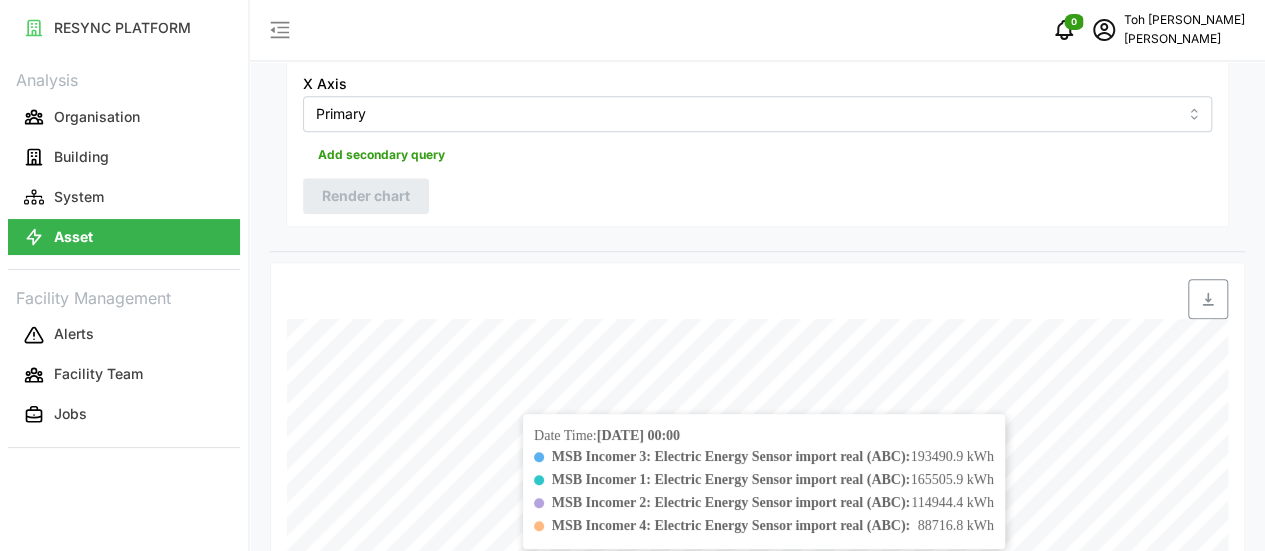 click at bounding box center [1208, 299] 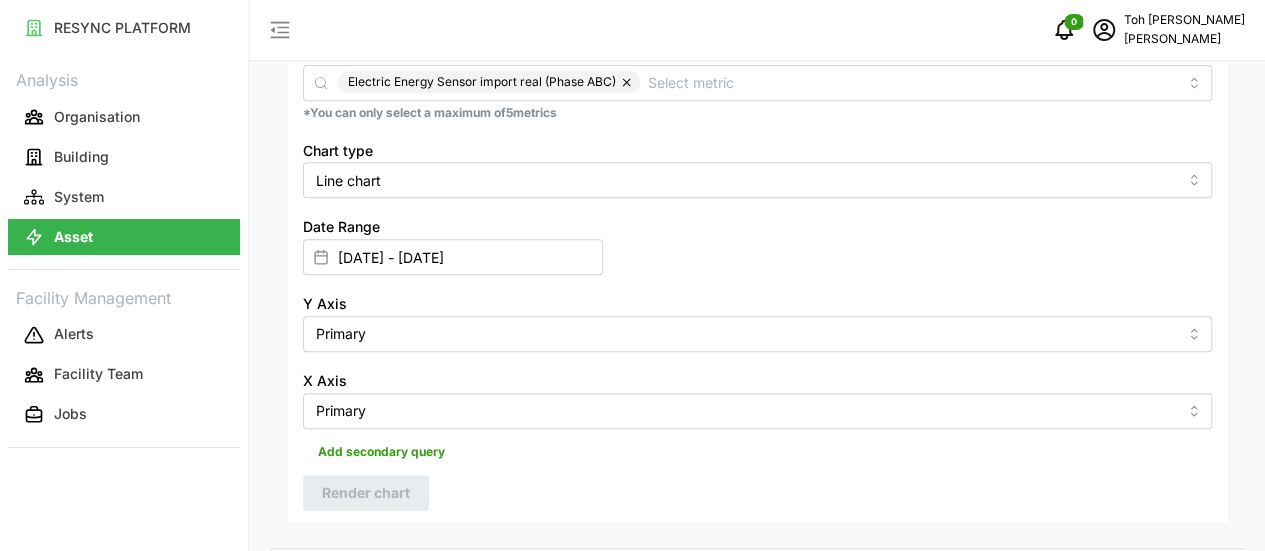 scroll, scrollTop: 397, scrollLeft: 0, axis: vertical 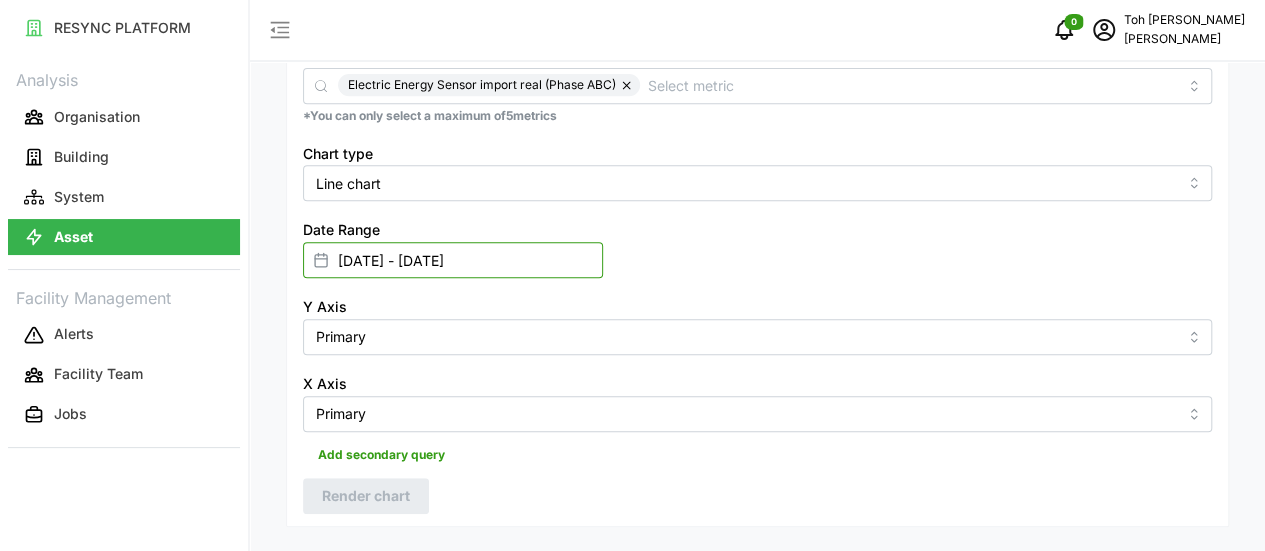 click on "[DATE] - [DATE]" at bounding box center [453, 260] 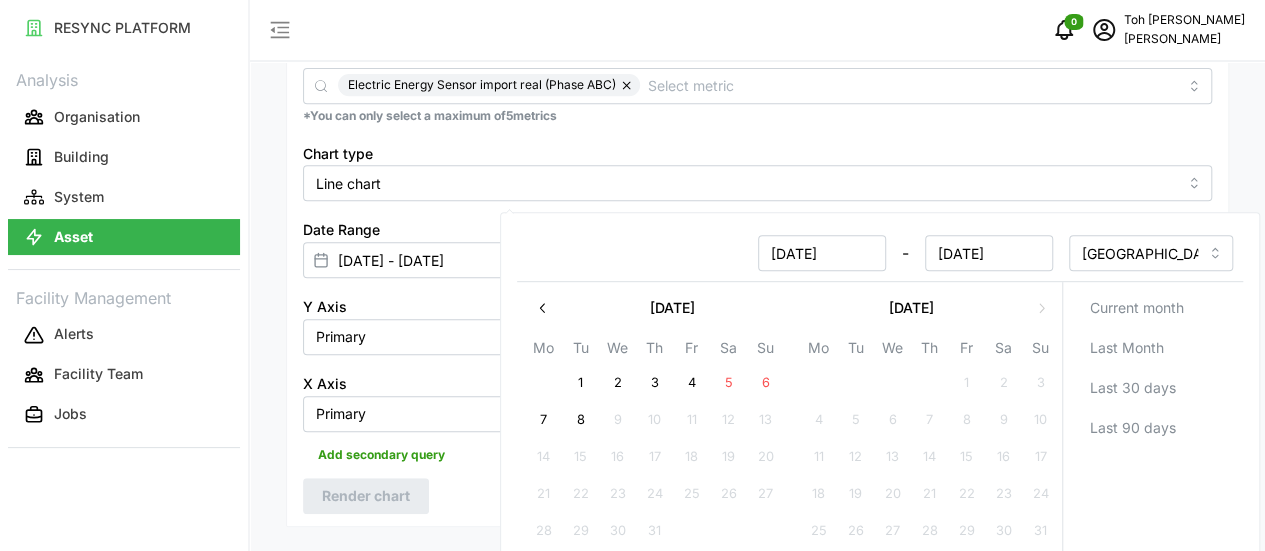click 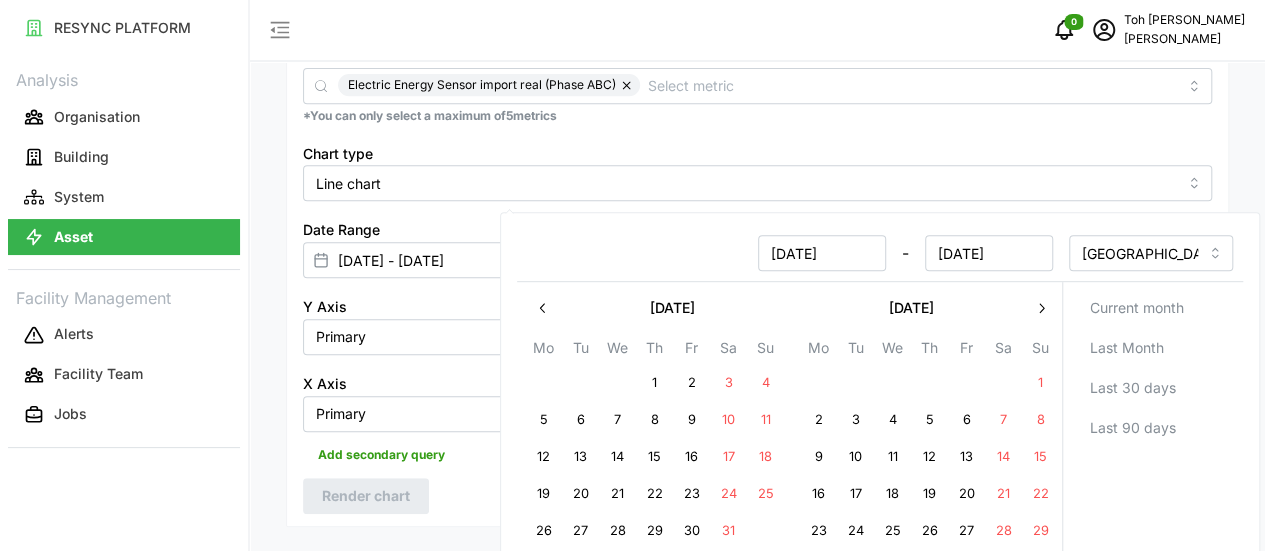 click at bounding box center (543, 308) 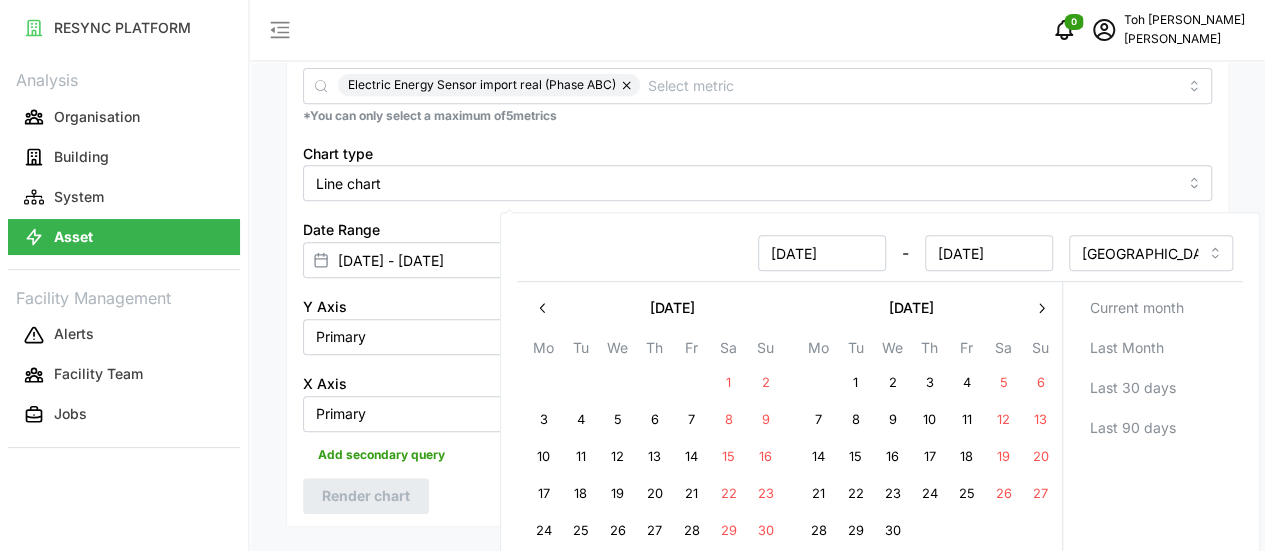 click on "14" at bounding box center (818, 457) 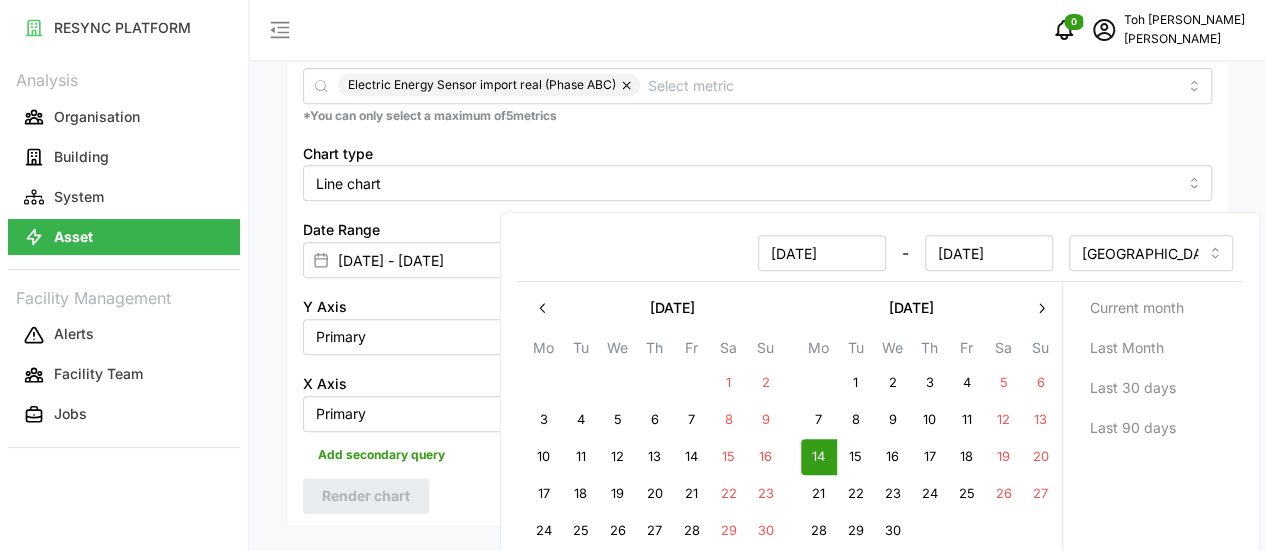 click on "Date Range [DATE] - [DATE]" at bounding box center [757, 247] 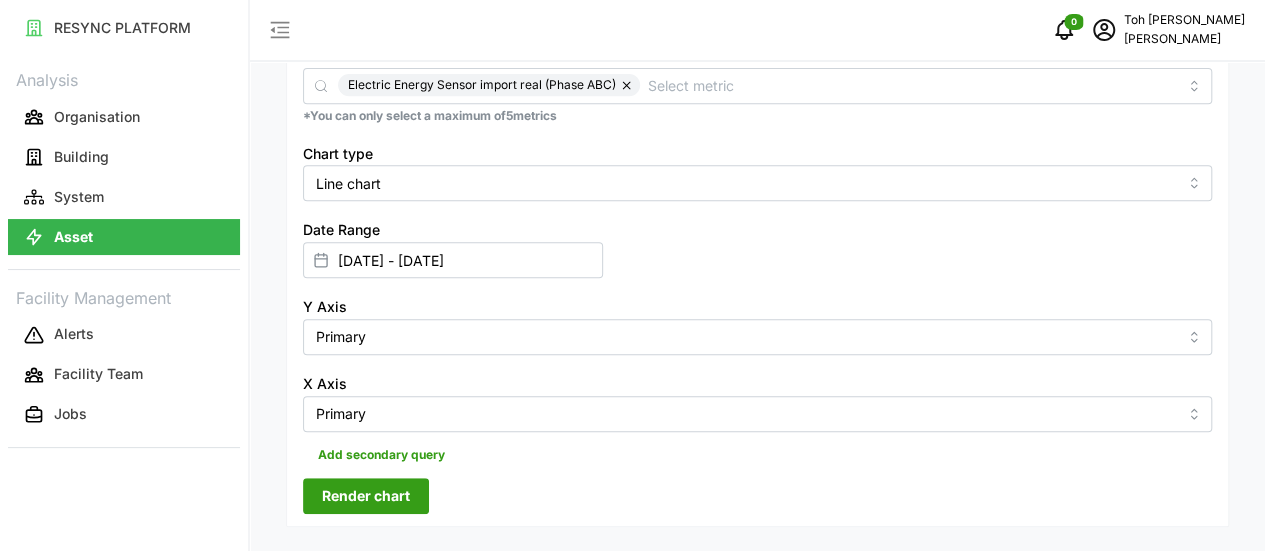 click on "Render chart" at bounding box center [366, 496] 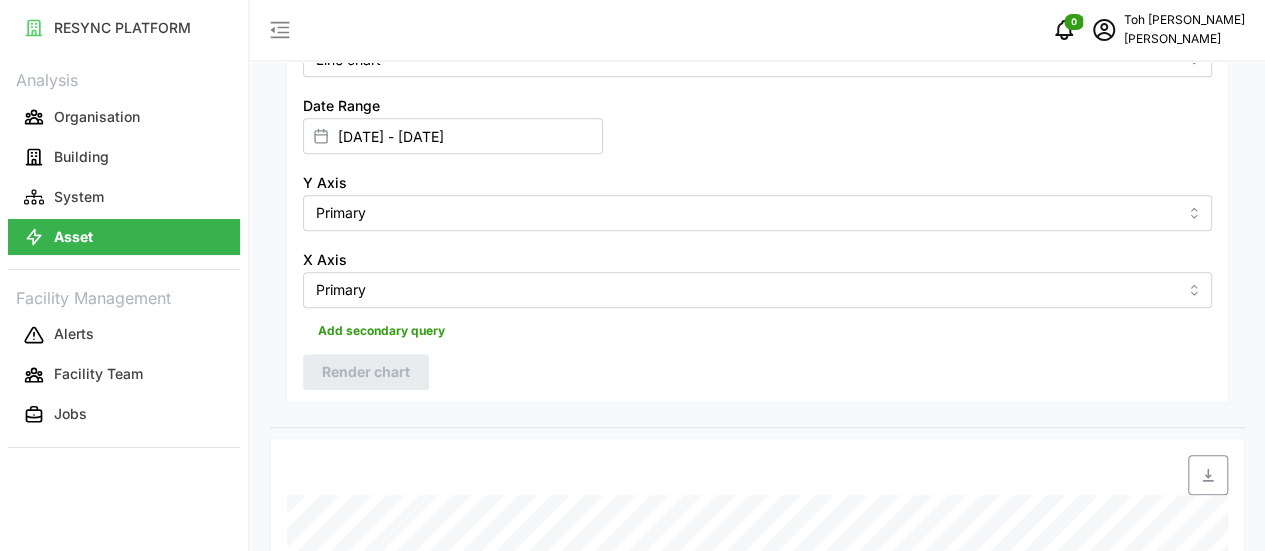 scroll, scrollTop: 597, scrollLeft: 0, axis: vertical 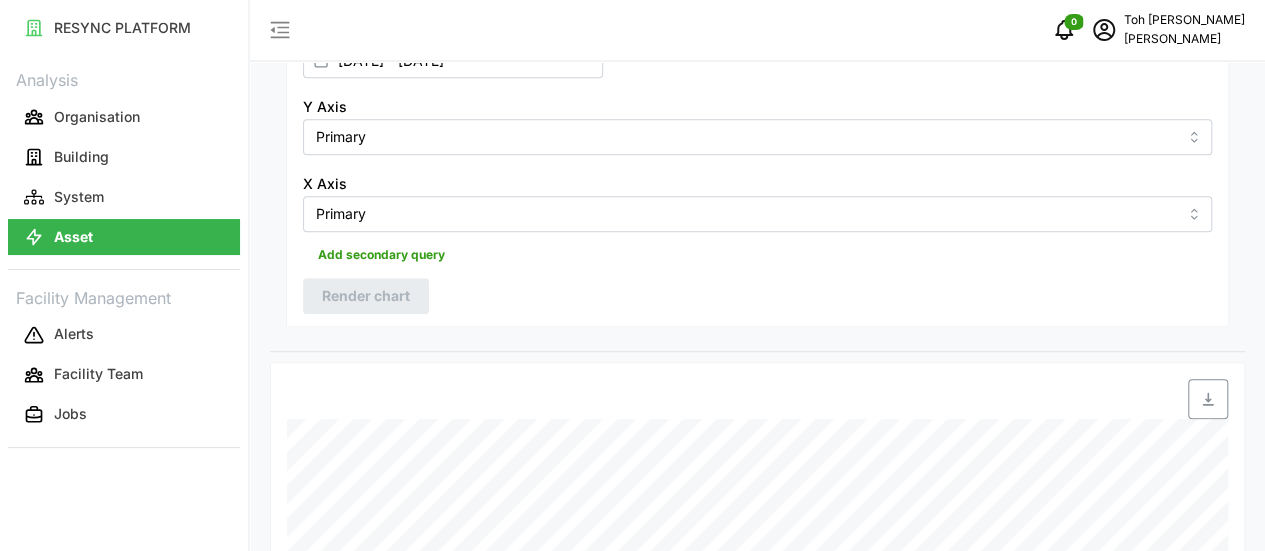 click at bounding box center (1208, 399) 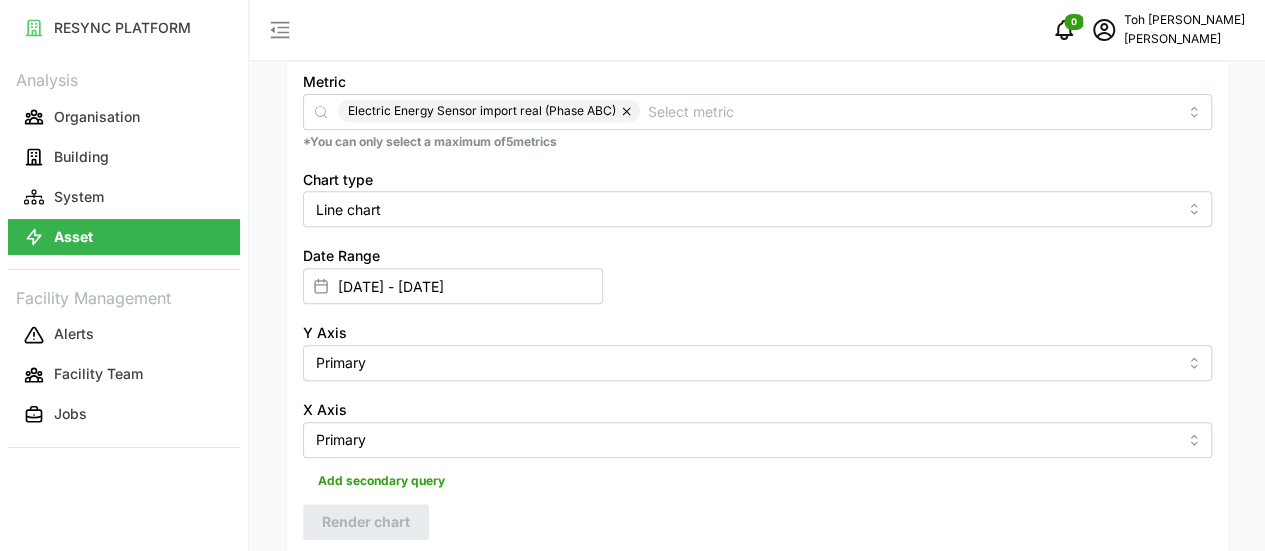 scroll, scrollTop: 197, scrollLeft: 0, axis: vertical 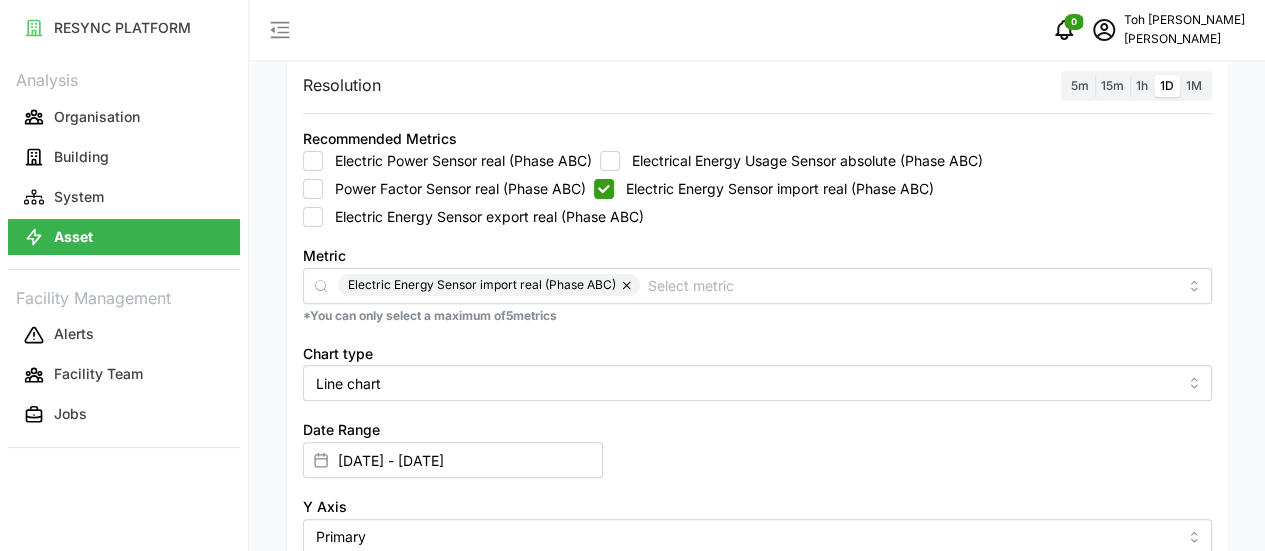 click on "Electric Energy Sensor import real (Phase ABC)" at bounding box center [604, 189] 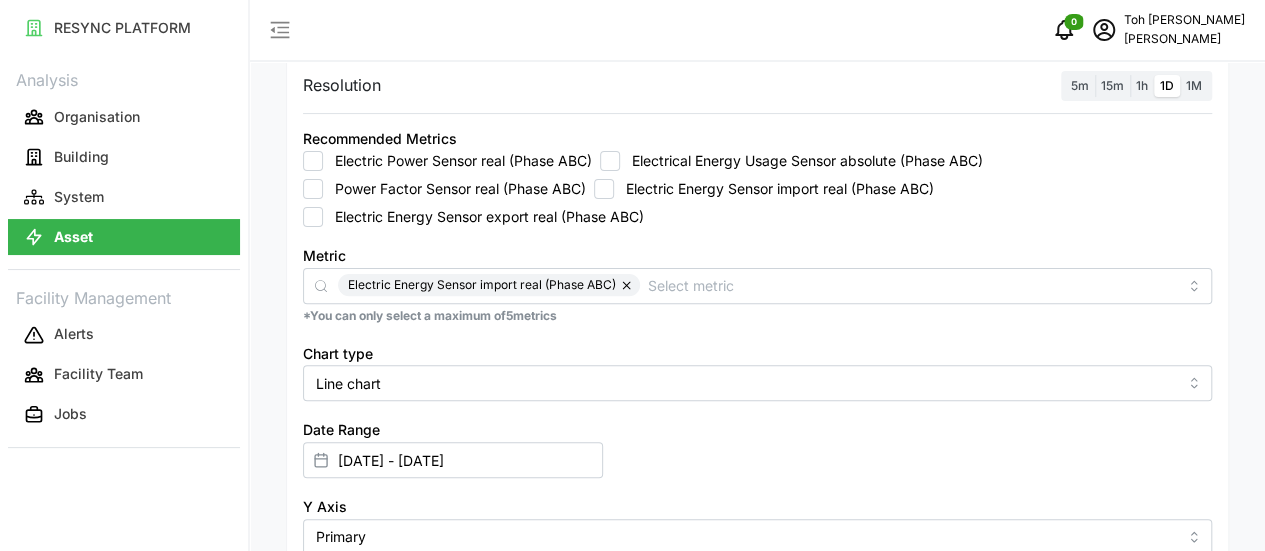 checkbox on "false" 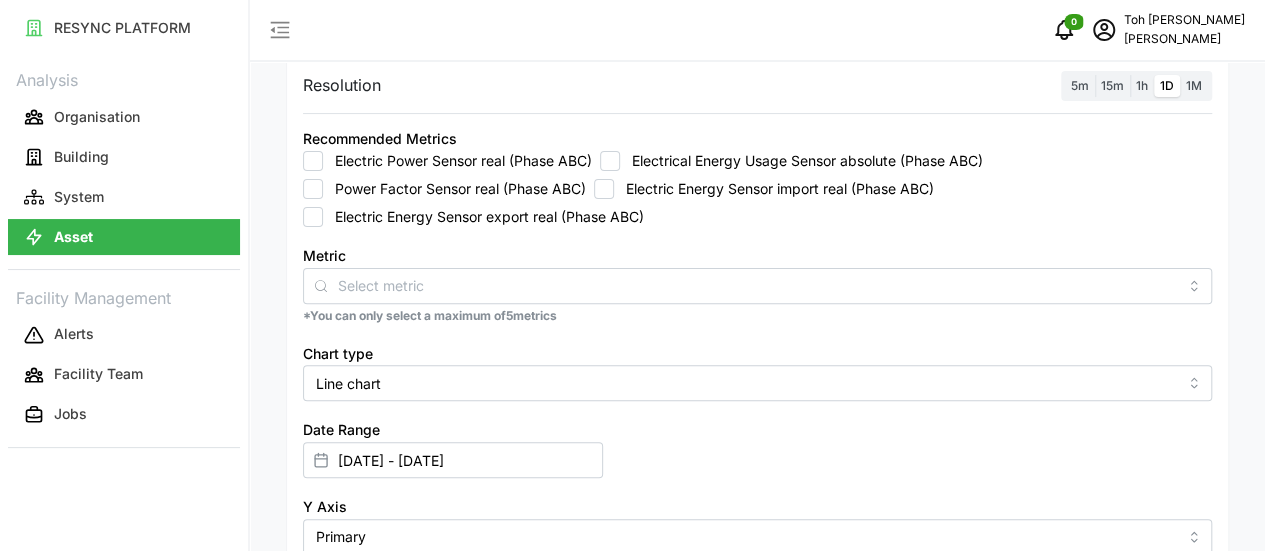 click on "Electric Energy Sensor export real (Phase ABC)" at bounding box center [483, 217] 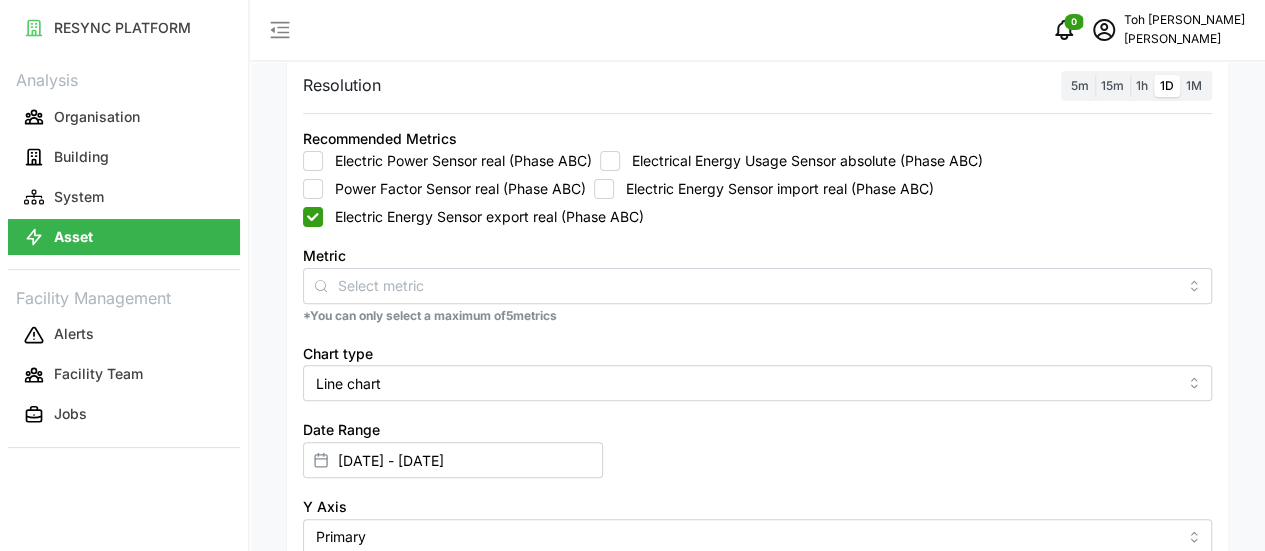 checkbox on "true" 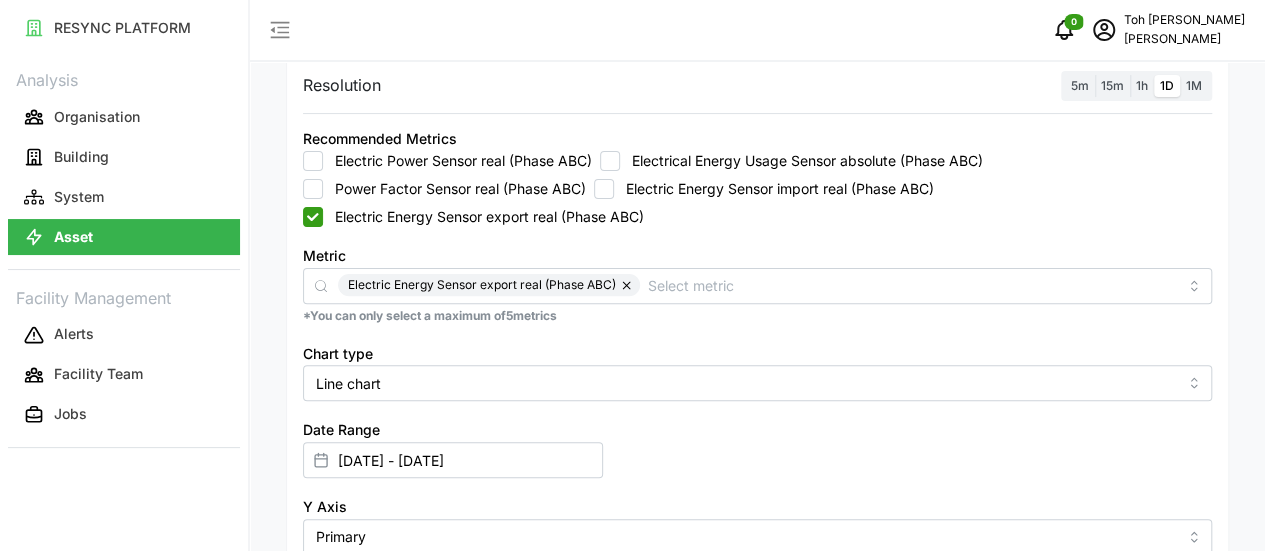 click on "Render chart" at bounding box center (366, 696) 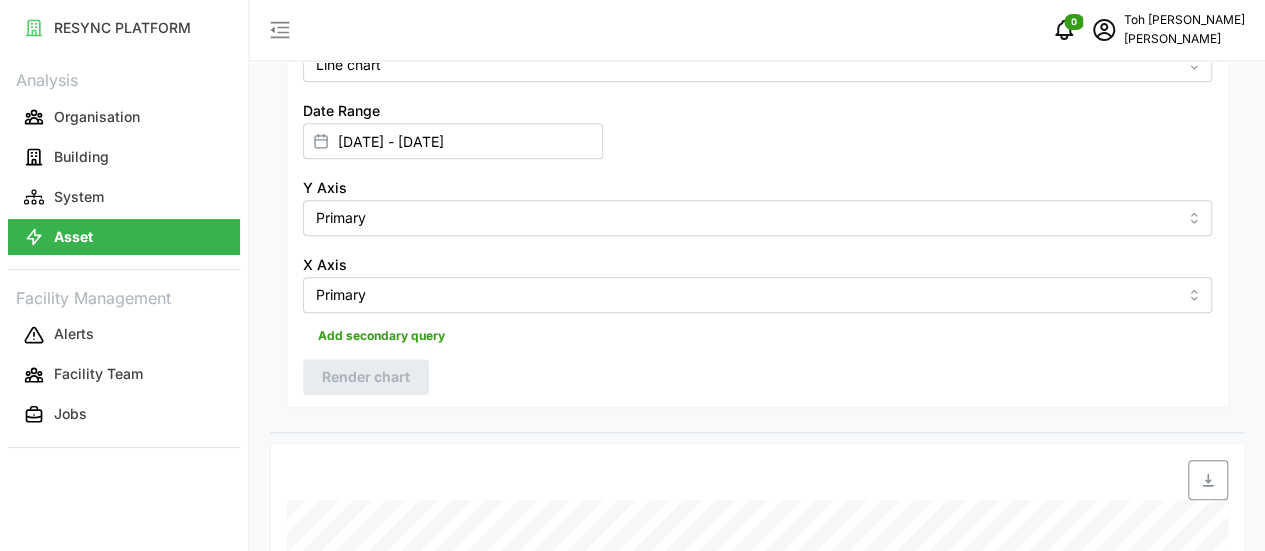 scroll, scrollTop: 597, scrollLeft: 0, axis: vertical 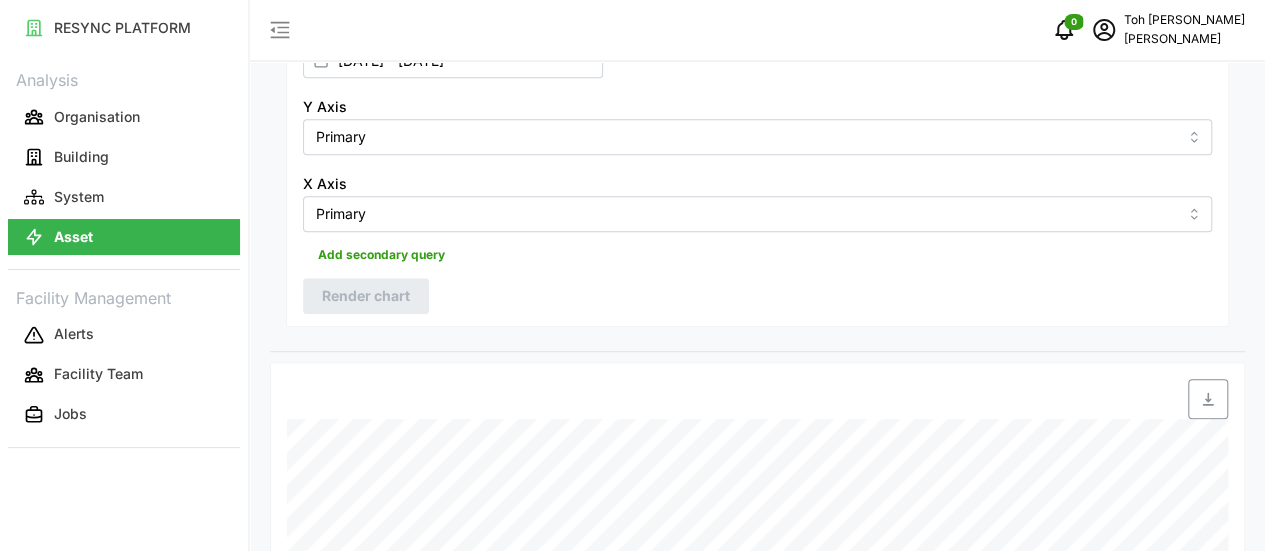 click 